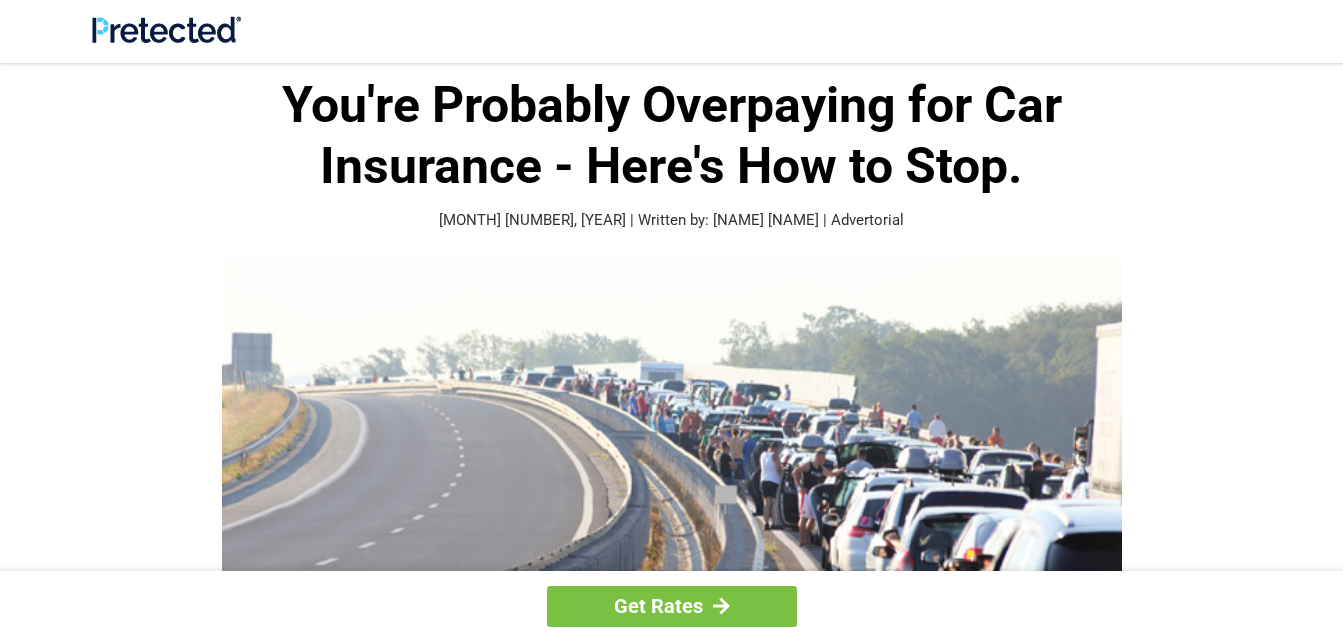 scroll, scrollTop: 0, scrollLeft: 0, axis: both 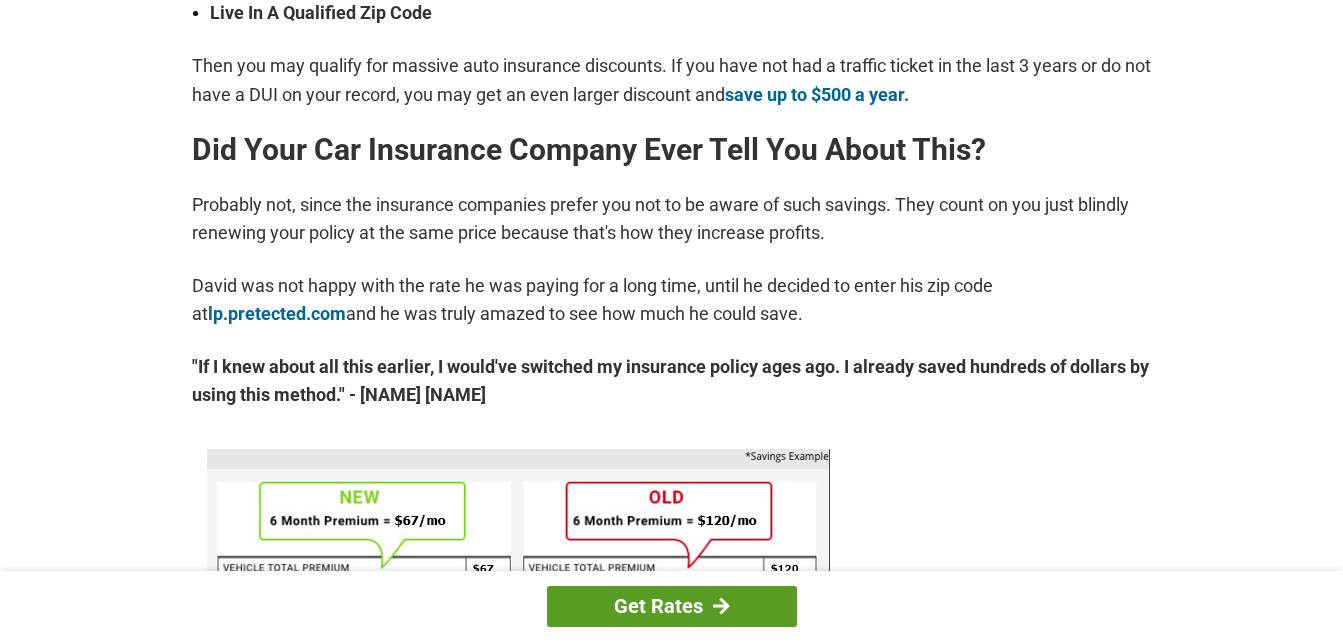 click on "Get Rates" at bounding box center [672, 606] 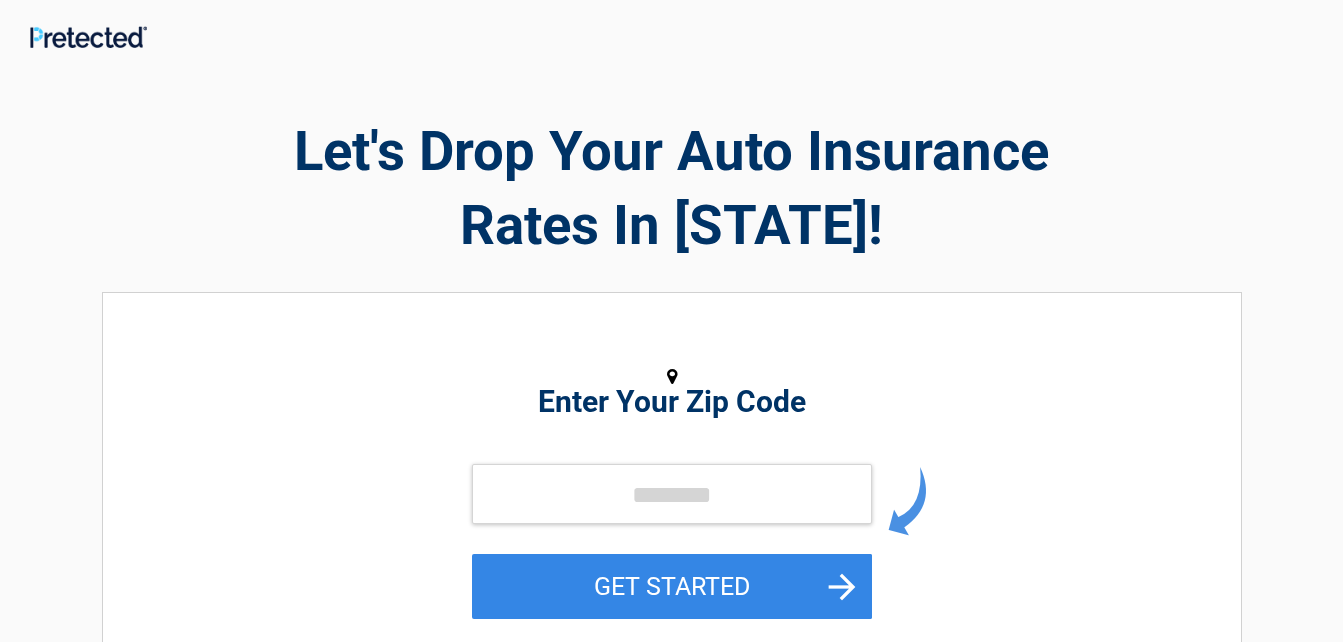 scroll, scrollTop: 0, scrollLeft: 0, axis: both 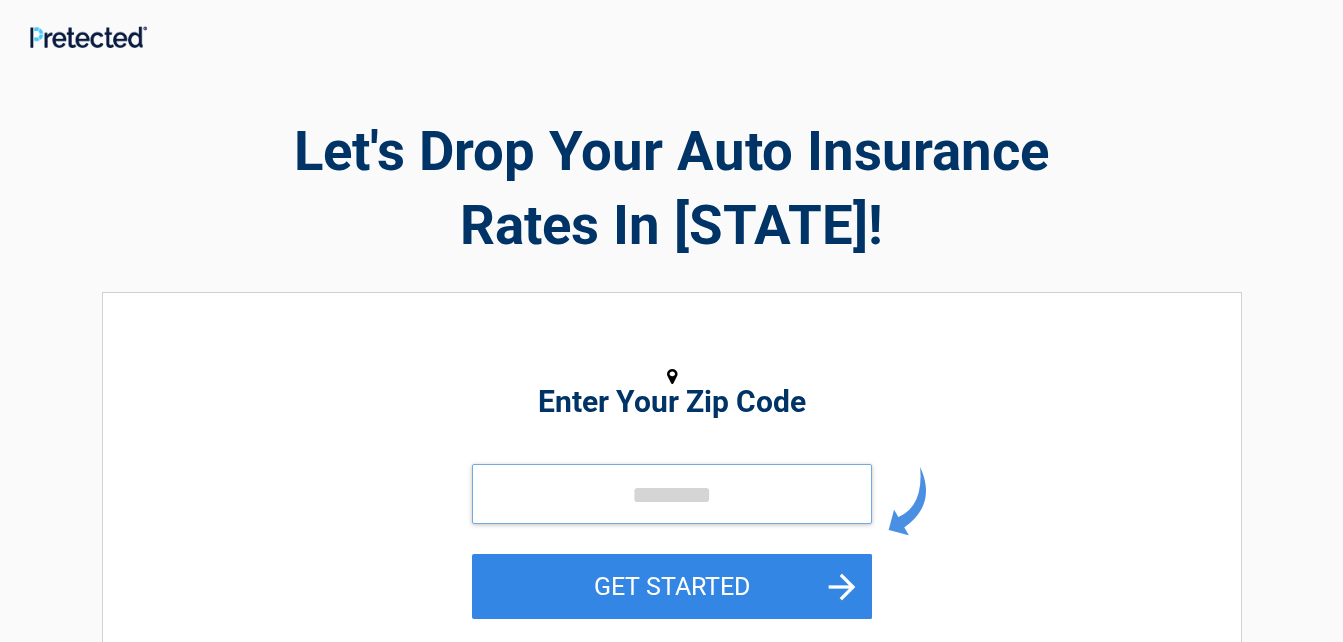 click at bounding box center (672, 494) 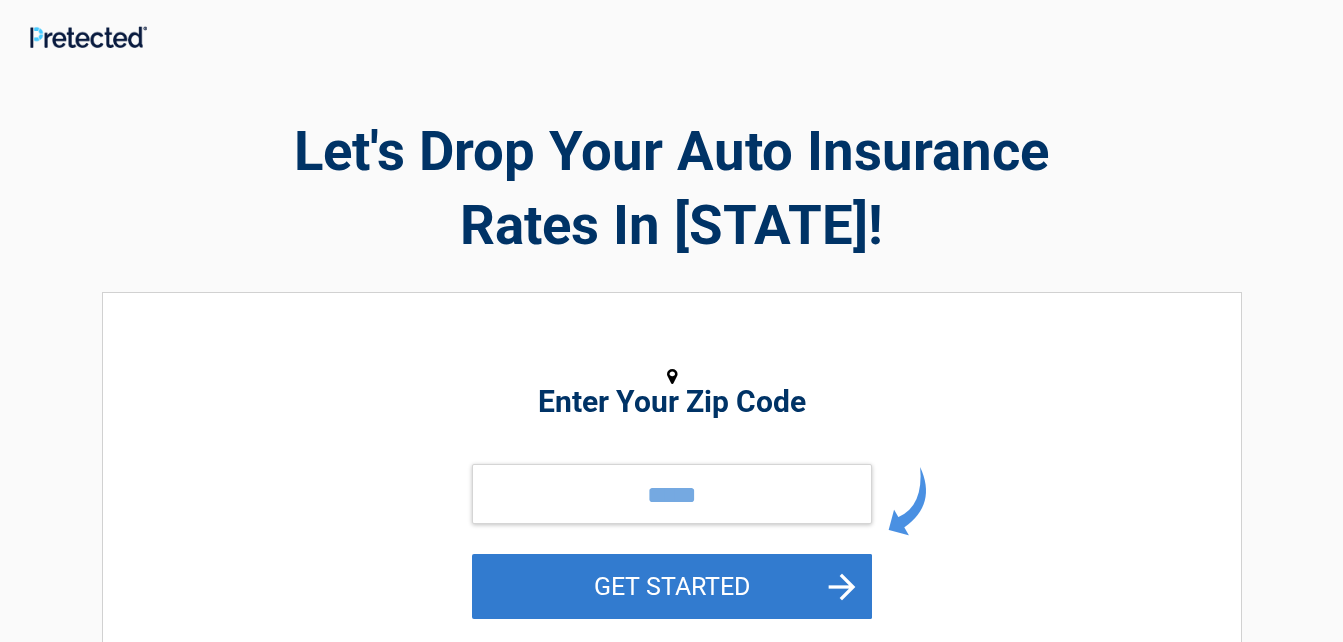 click on "GET STARTED" at bounding box center [672, 586] 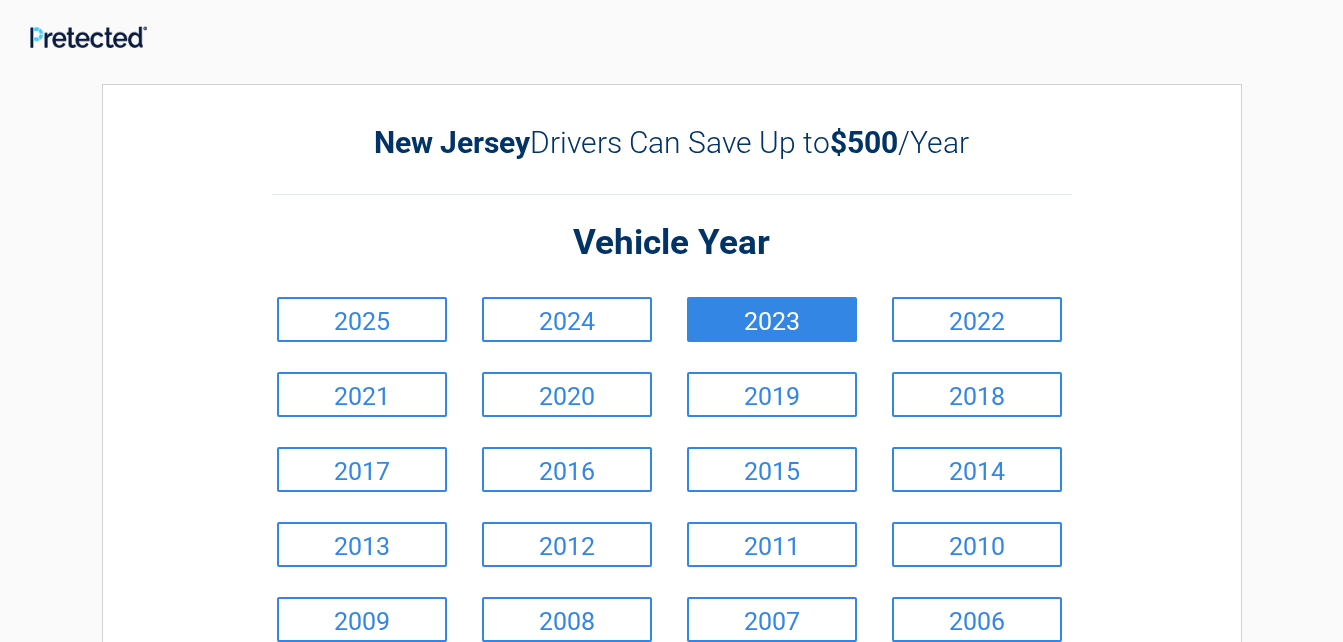 click on "2023" at bounding box center (772, 319) 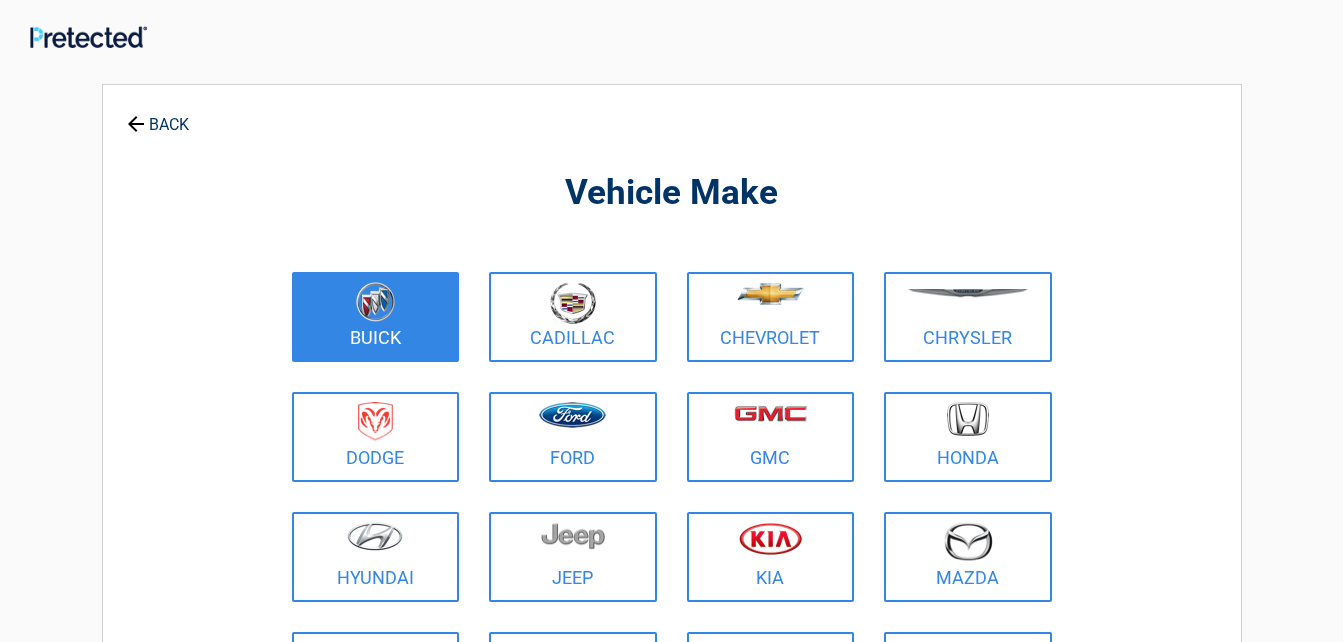 click on "Buick" at bounding box center (376, 317) 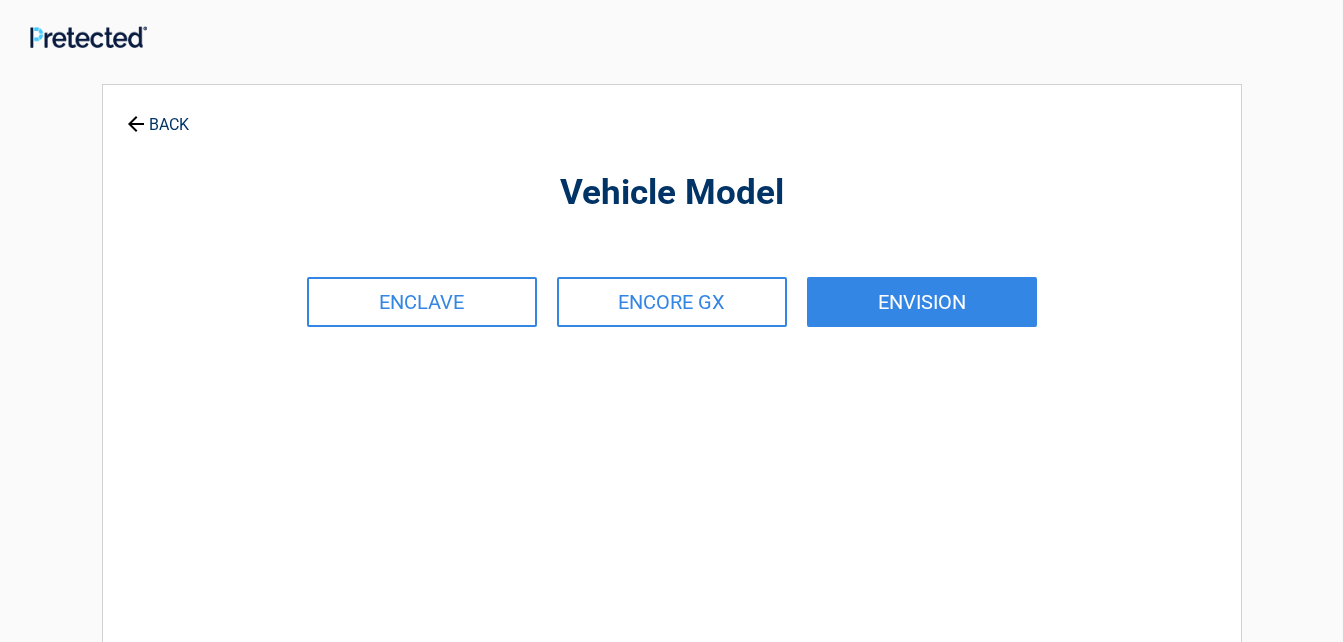 click on "ENVISION" at bounding box center [922, 302] 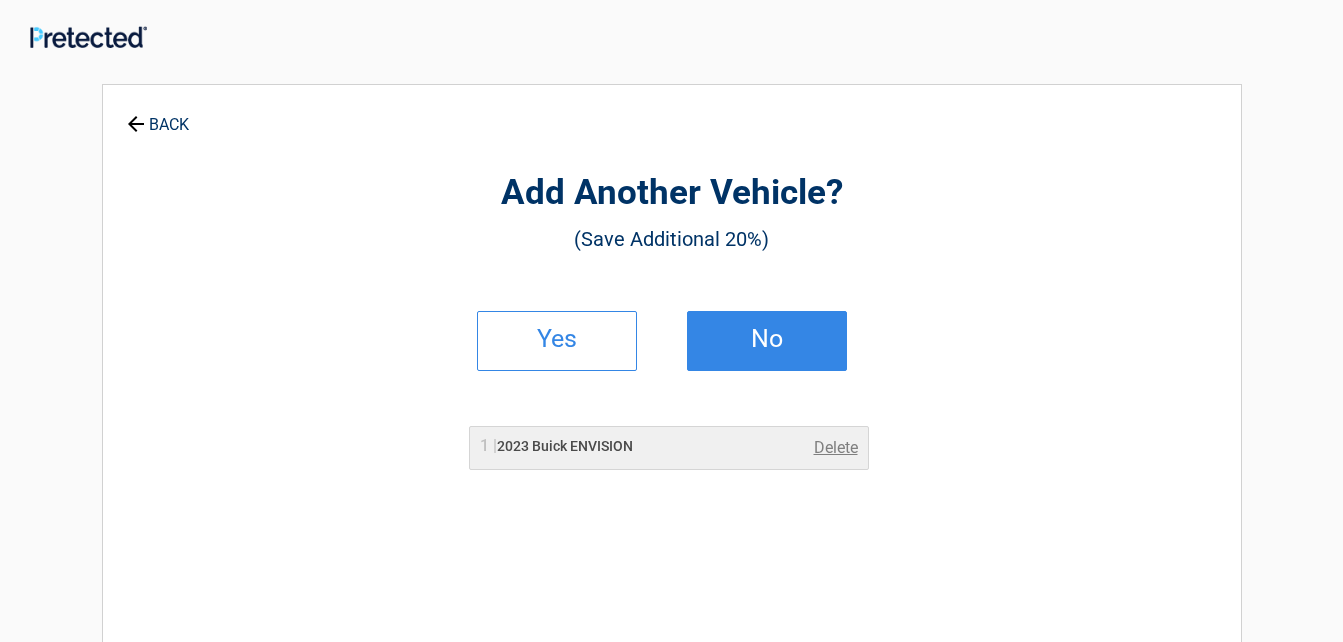 drag, startPoint x: 942, startPoint y: 310, endPoint x: 773, endPoint y: 343, distance: 172.19176 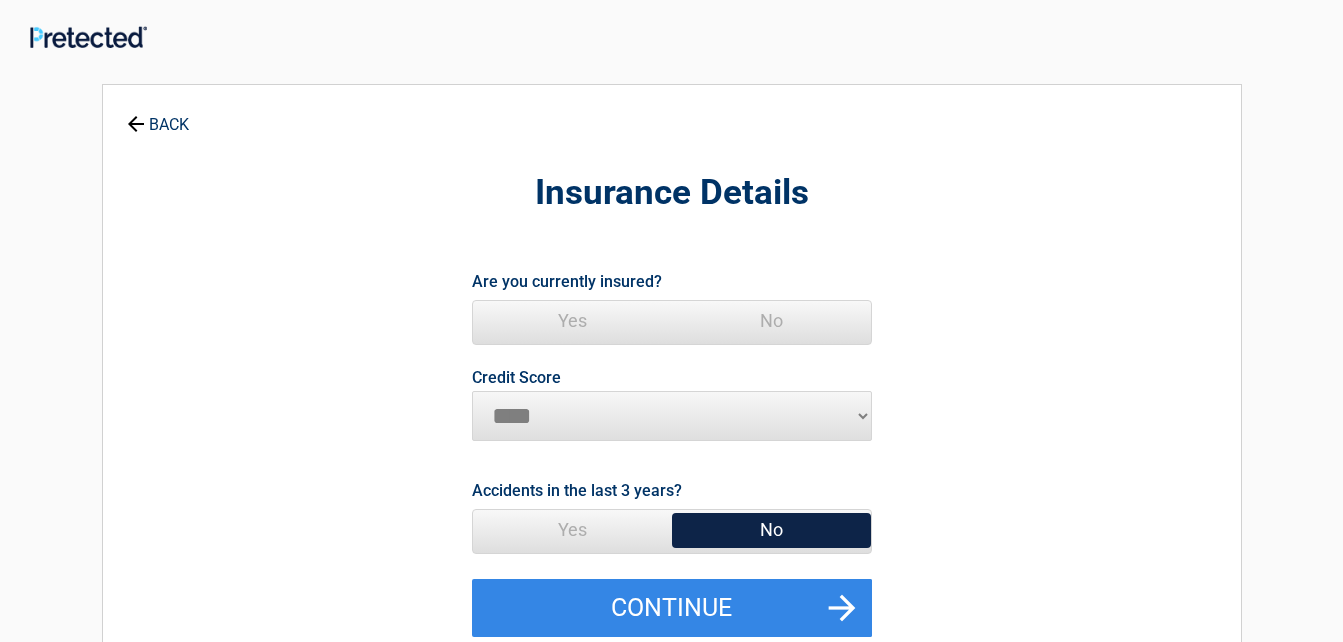 click on "Yes" at bounding box center [572, 321] 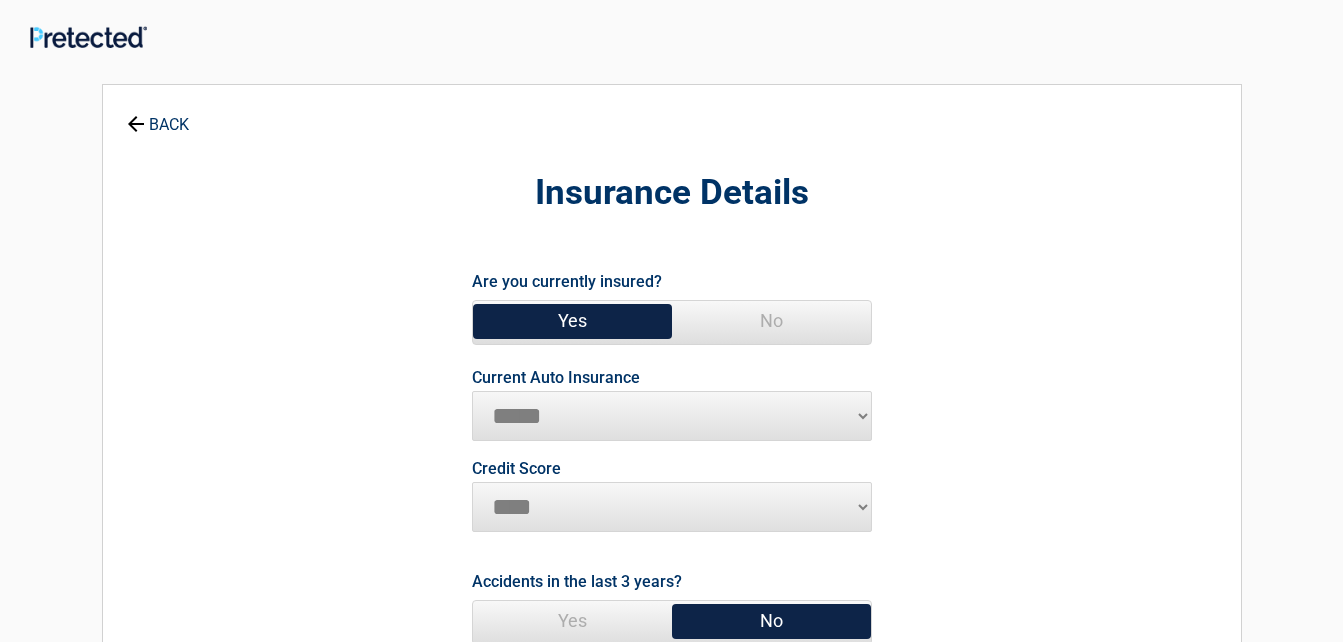 click on "**********" at bounding box center (672, 416) 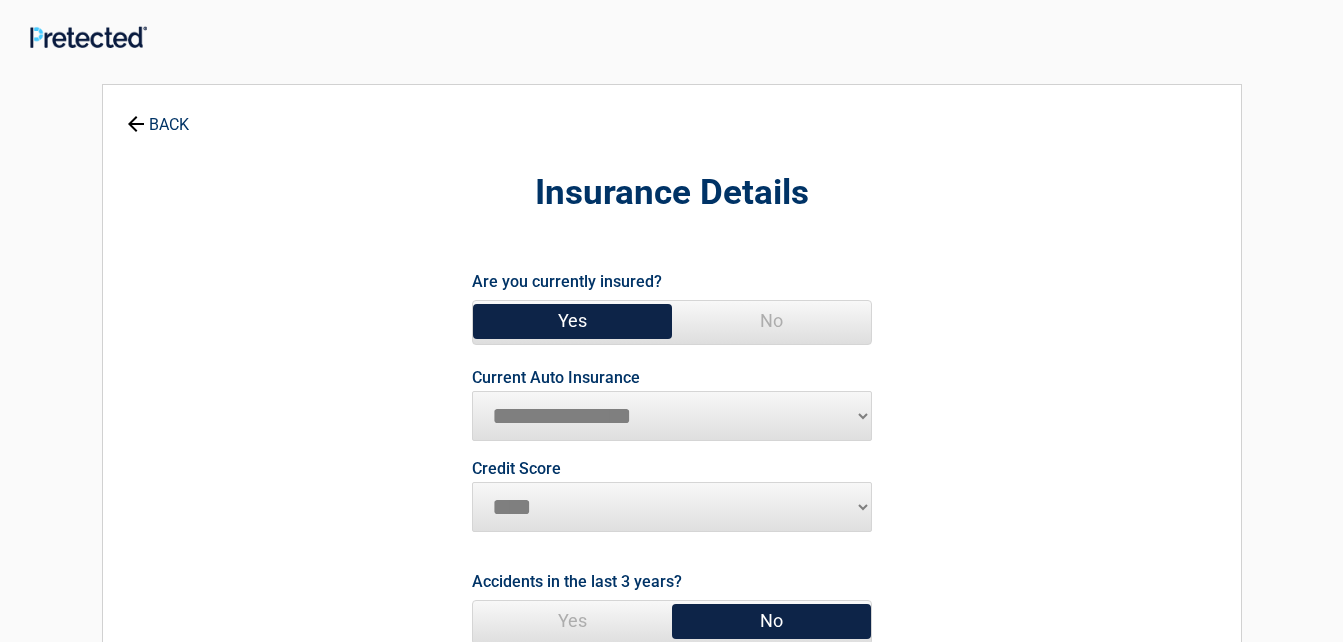 click on "**********" at bounding box center (672, 416) 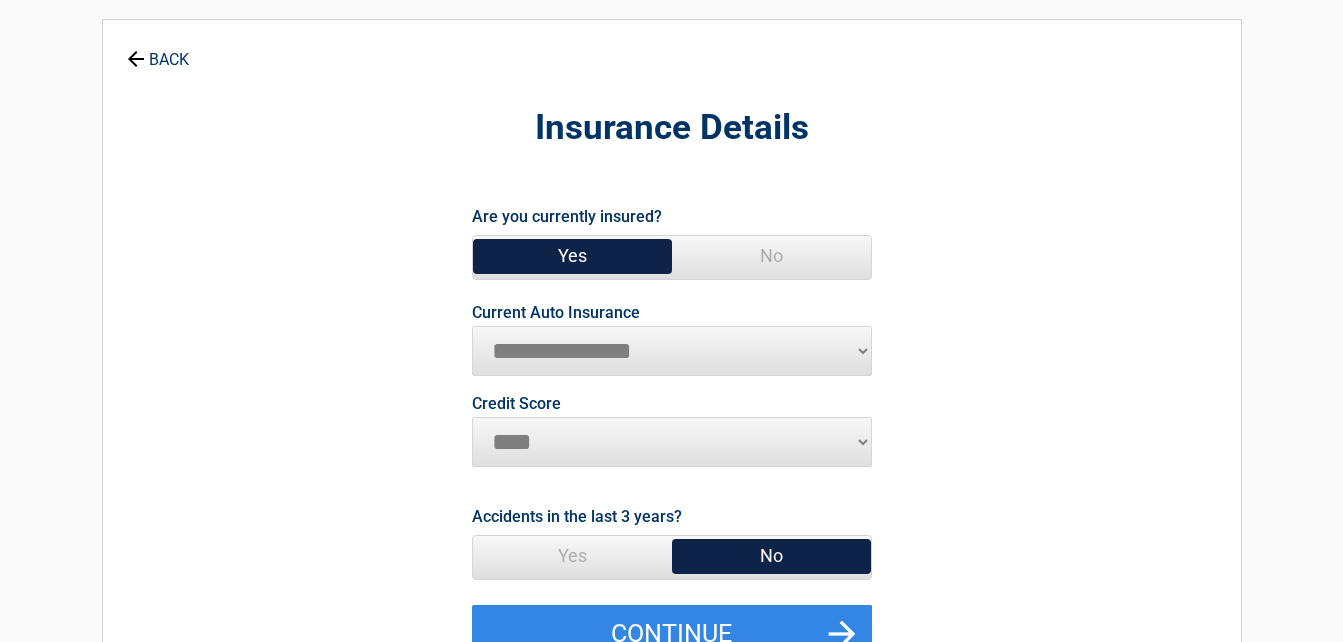 scroll, scrollTop: 100, scrollLeft: 0, axis: vertical 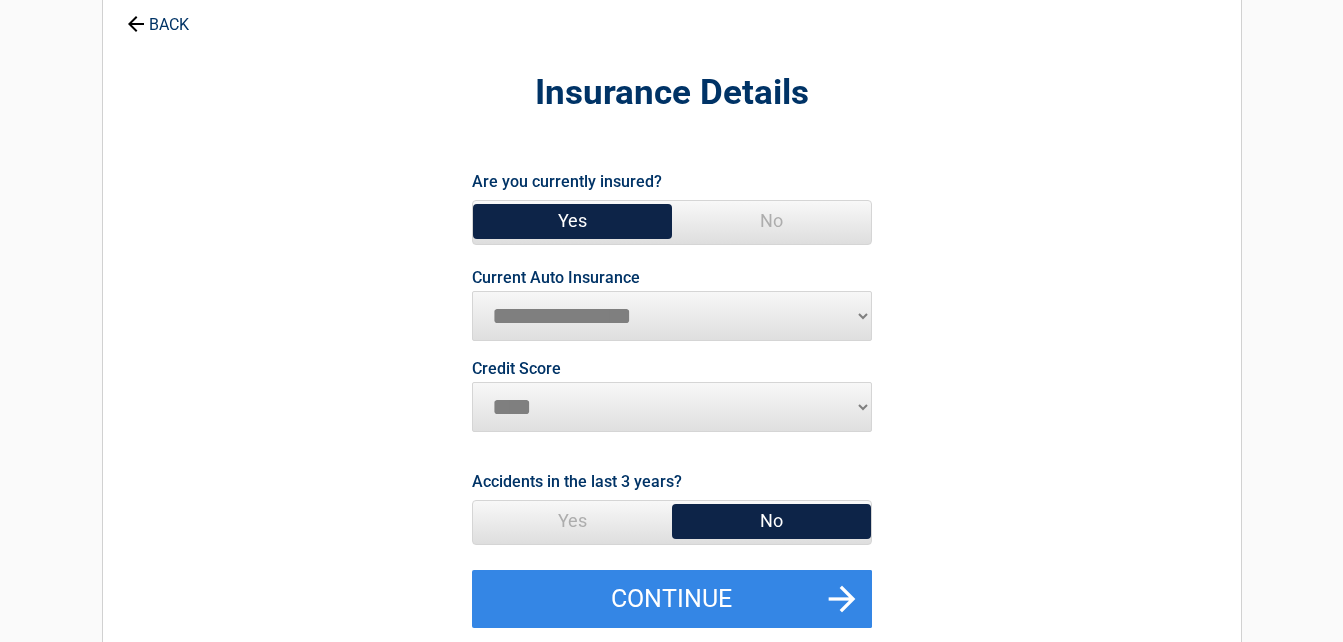 click on "No" at bounding box center (771, 521) 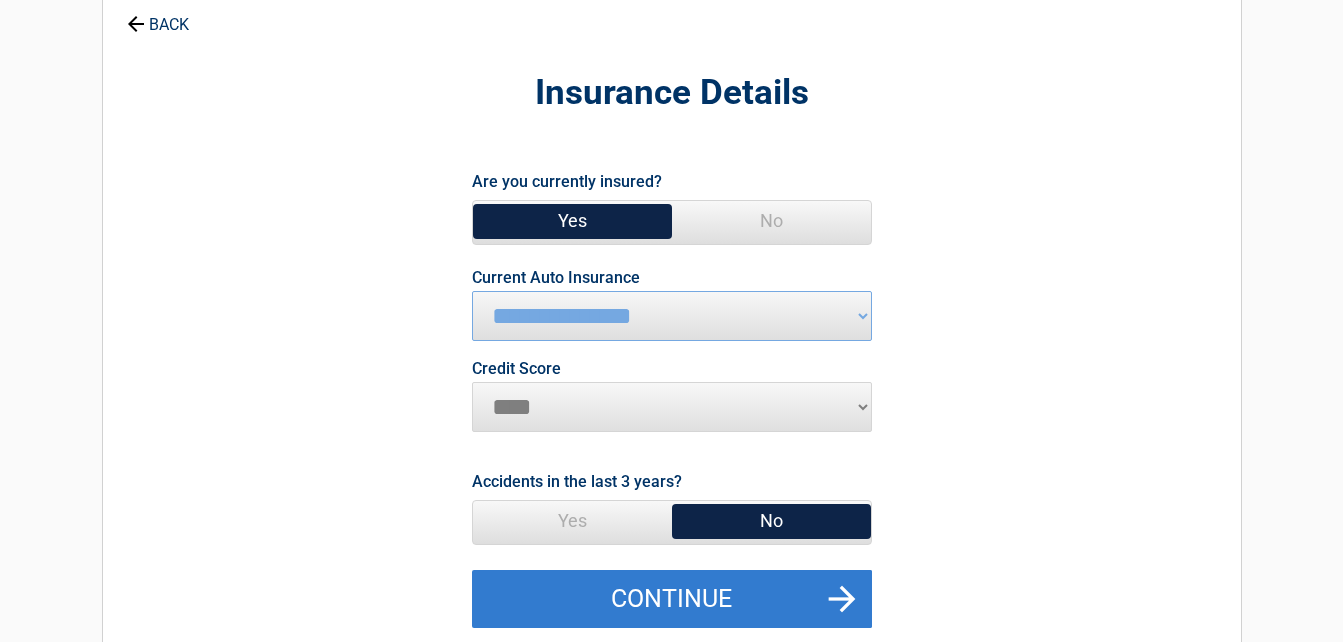 click on "Continue" at bounding box center [672, 599] 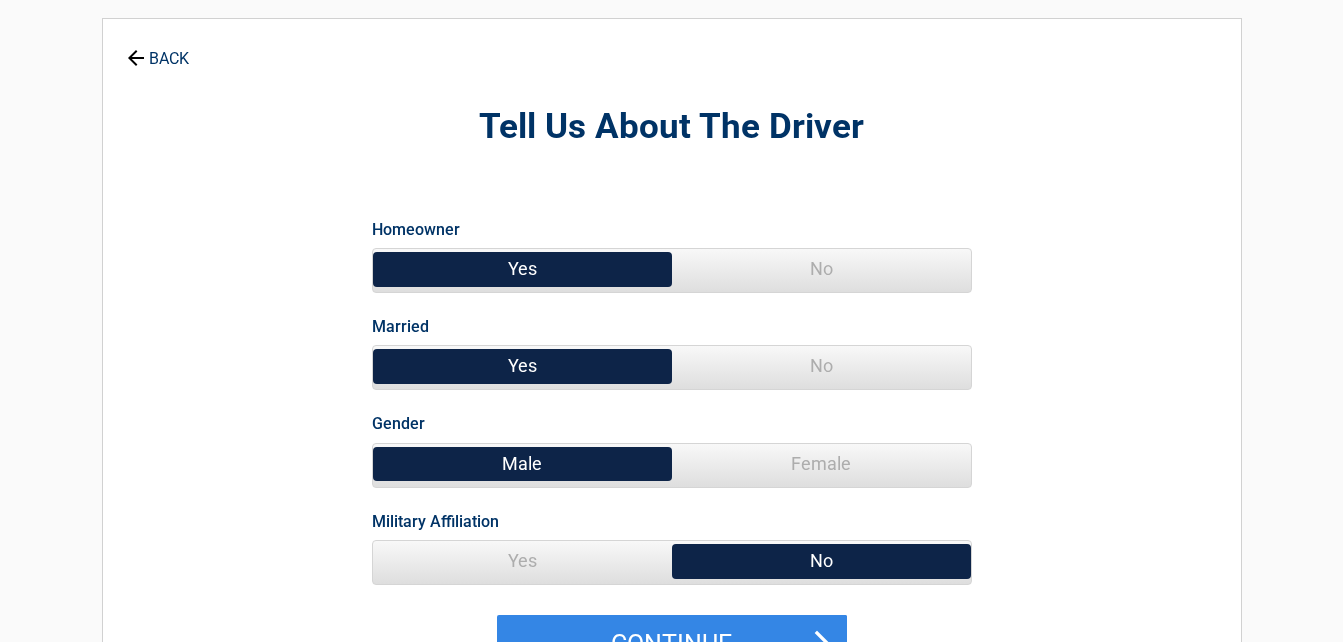 scroll, scrollTop: 100, scrollLeft: 0, axis: vertical 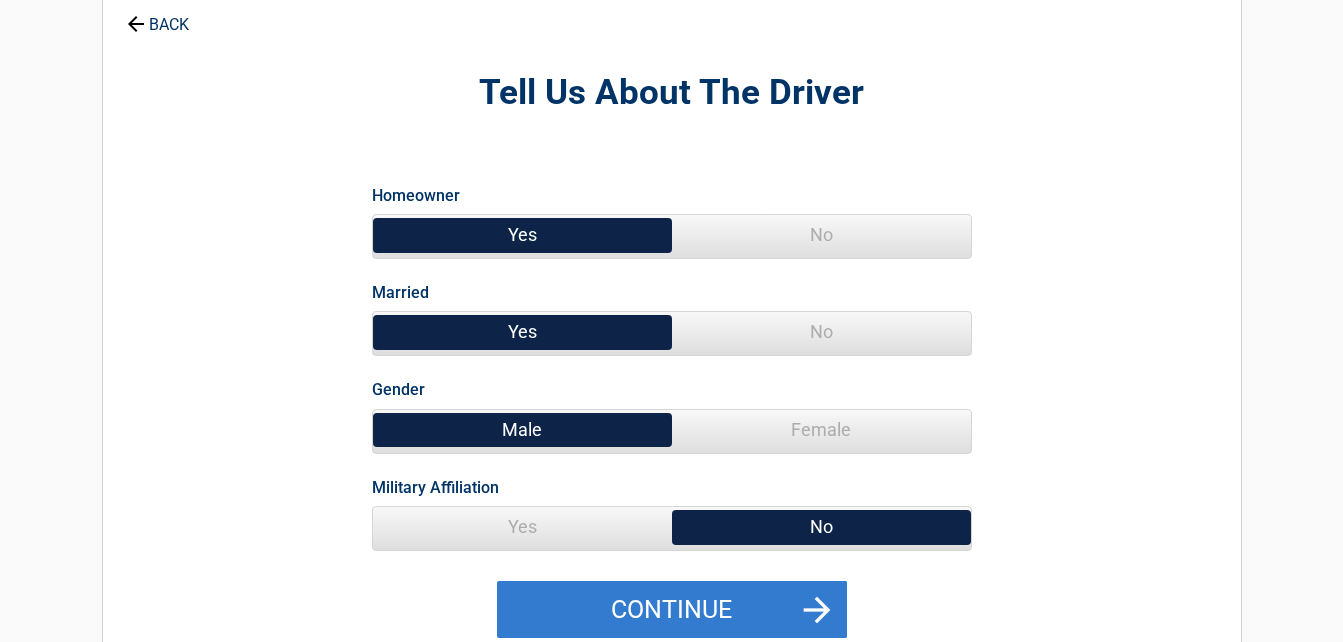 drag, startPoint x: 805, startPoint y: 612, endPoint x: 802, endPoint y: 601, distance: 11.401754 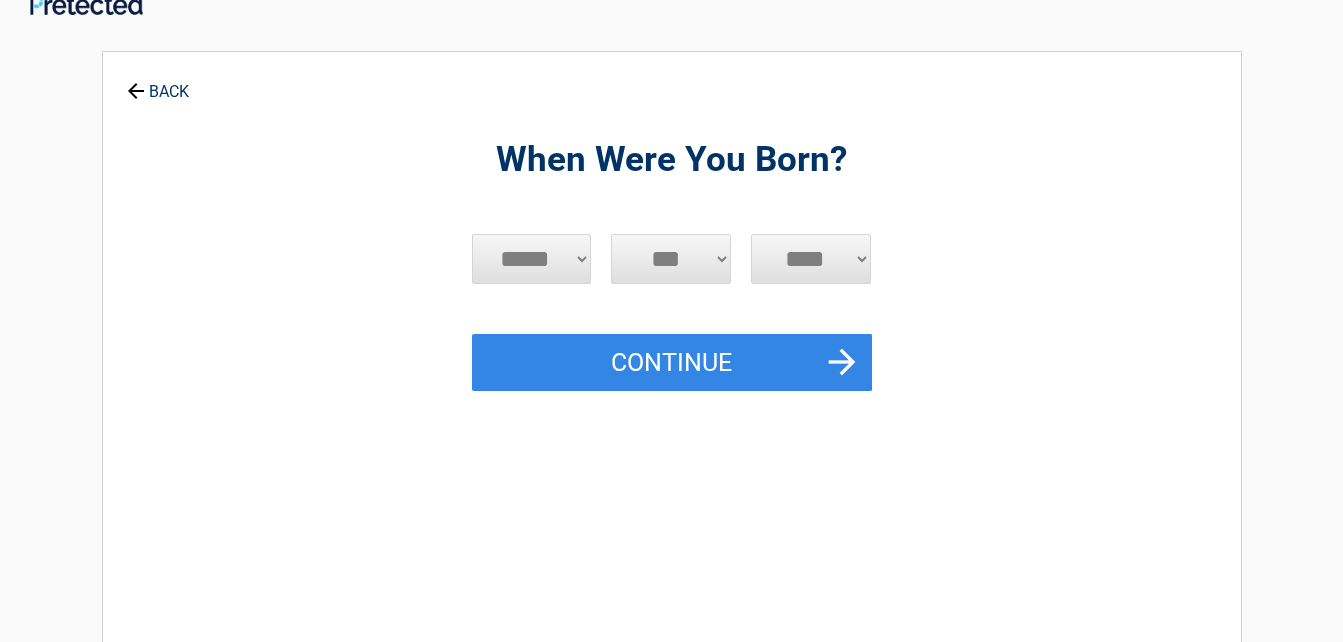 scroll, scrollTop: 0, scrollLeft: 0, axis: both 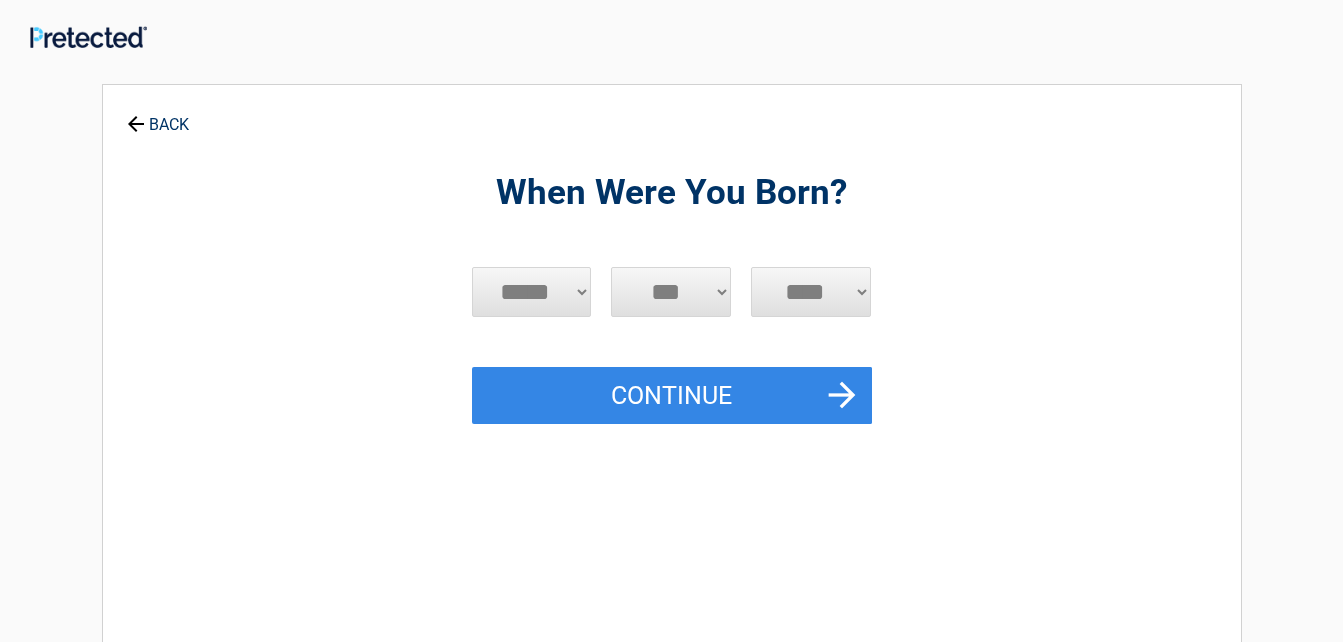 click on "*****
***
***
***
***
***
***
***
***
***
***
***
***" at bounding box center (532, 292) 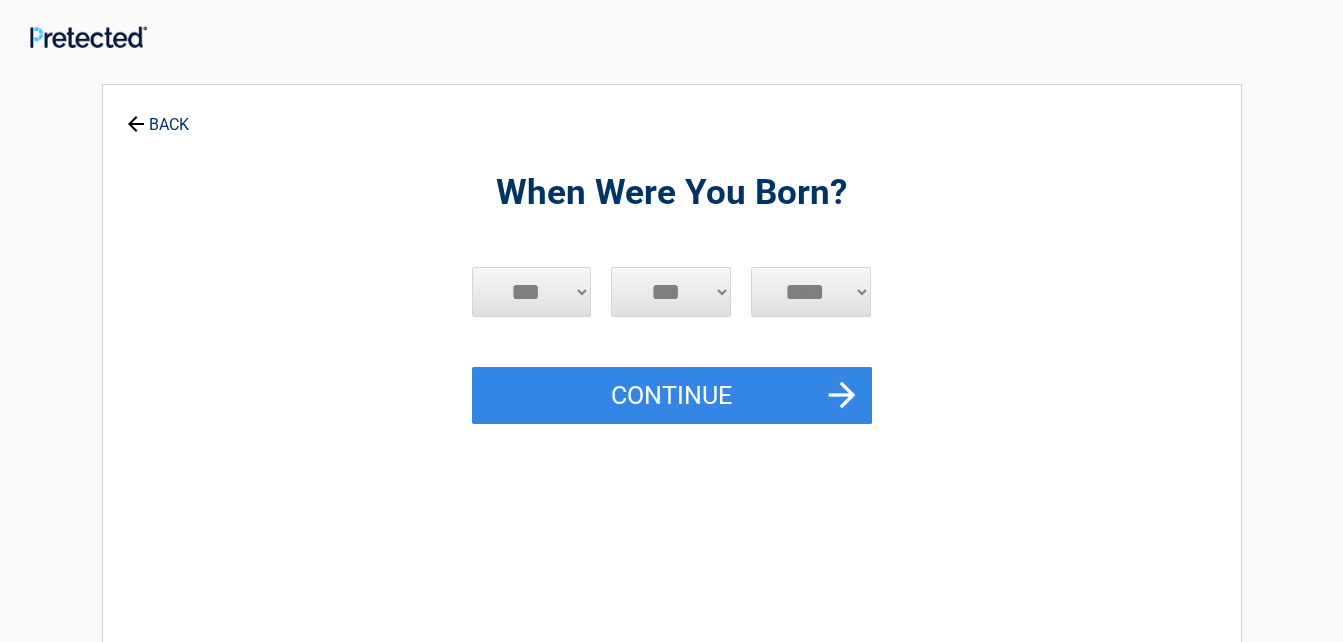 click on "*****
***
***
***
***
***
***
***
***
***
***
***
***" at bounding box center (532, 292) 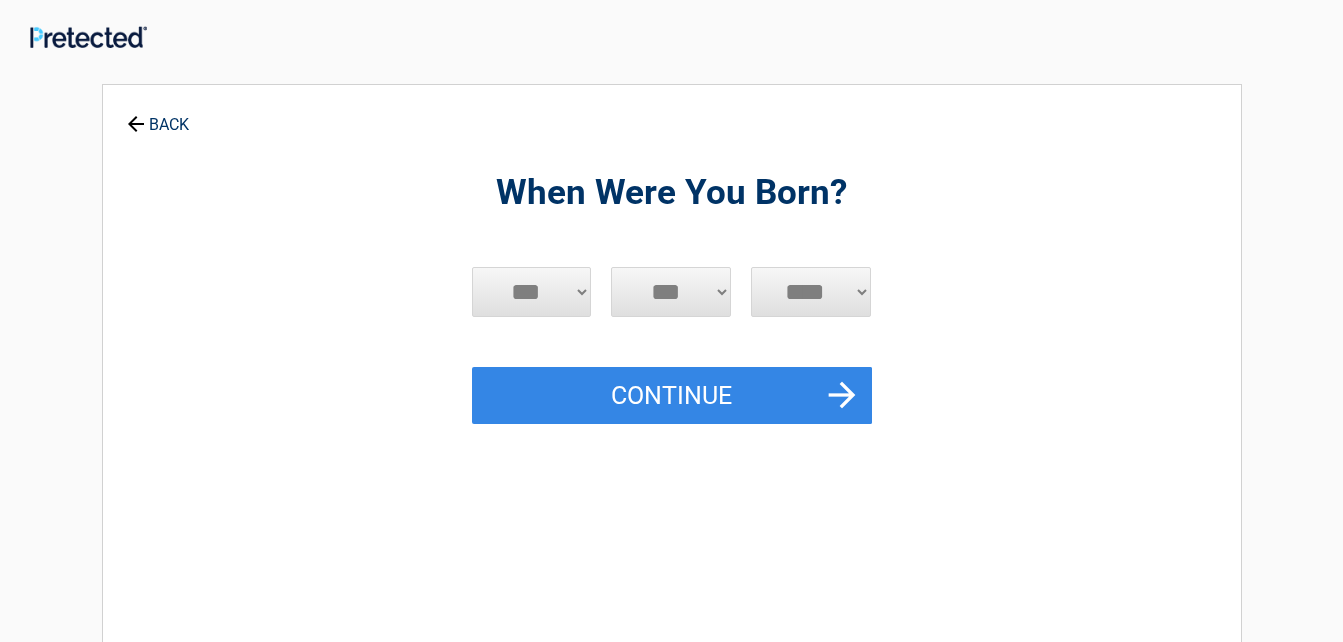 click on "*** * * * * * * * * * ** ** ** ** ** ** ** ** ** ** ** ** ** ** ** ** ** ** ** ** **" at bounding box center [671, 292] 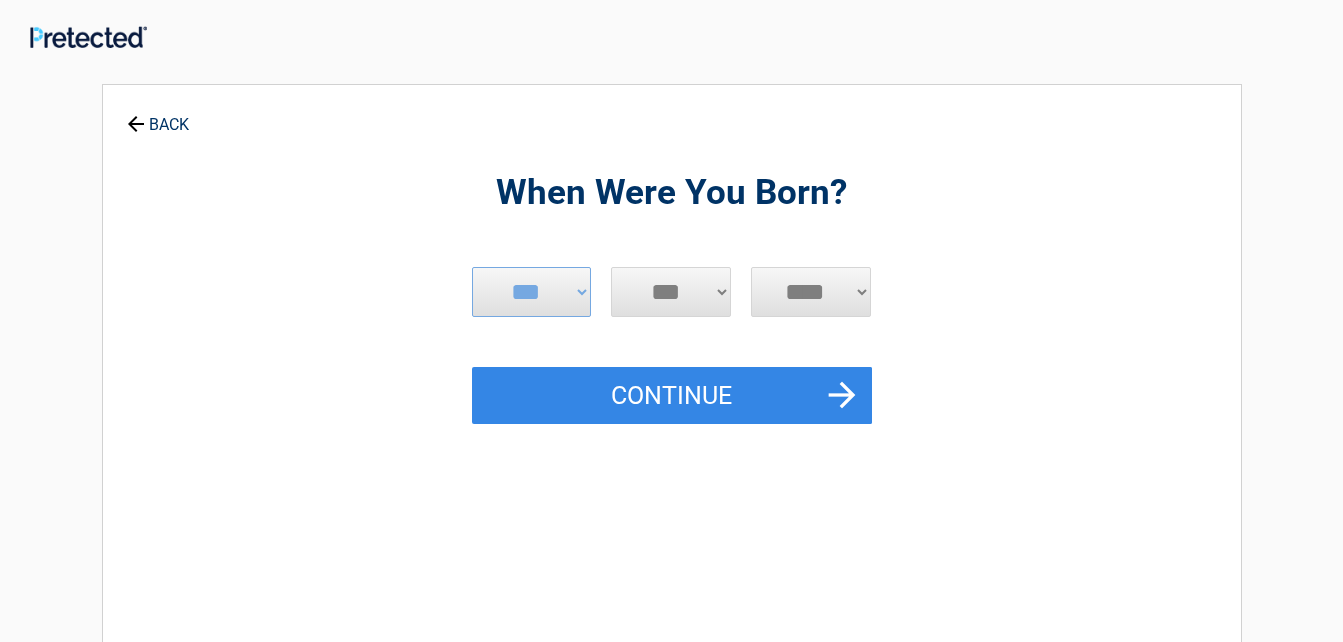 click on "*** * * * * * * * * * ** ** ** ** ** ** ** ** ** ** ** ** ** ** ** ** ** ** ** ** **" at bounding box center (671, 292) 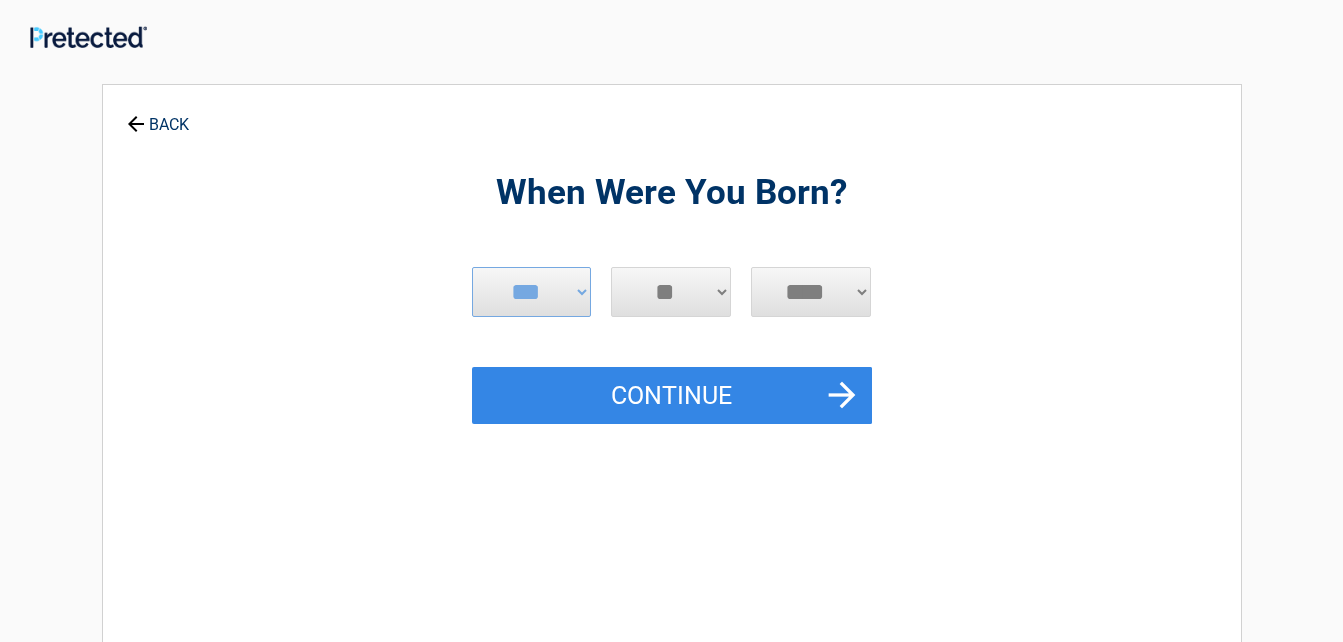 click on "*** * * * * * * * * * ** ** ** ** ** ** ** ** ** ** ** ** ** ** ** ** ** ** ** ** **" at bounding box center (671, 292) 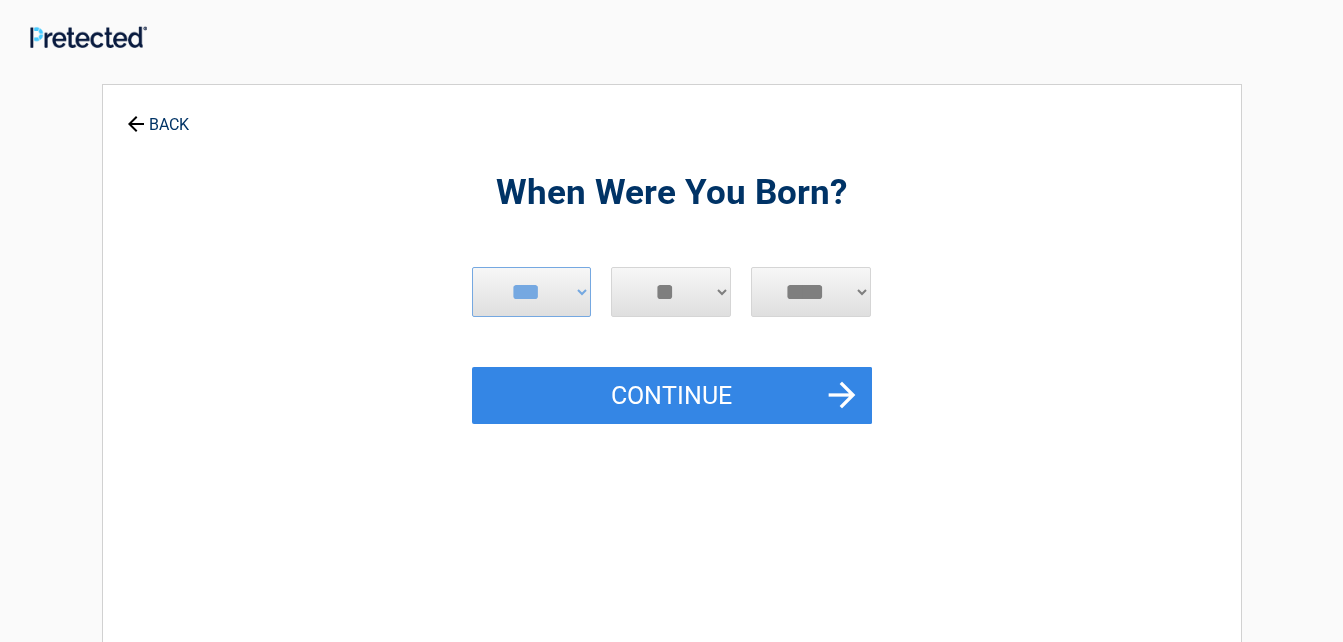 click on "****
****
****
****
****
****
****
****
****
****
****
****
****
****
****
****
****
****
****
****
****
****
****
****
****
****
****
****
****
****
****
****
****
****
****
****
****
****
****
****
****
****
****
****
****
****
****
****
****
****
****
****
****
****
****
****
****
****
****
****
****
****
****
****" at bounding box center (811, 292) 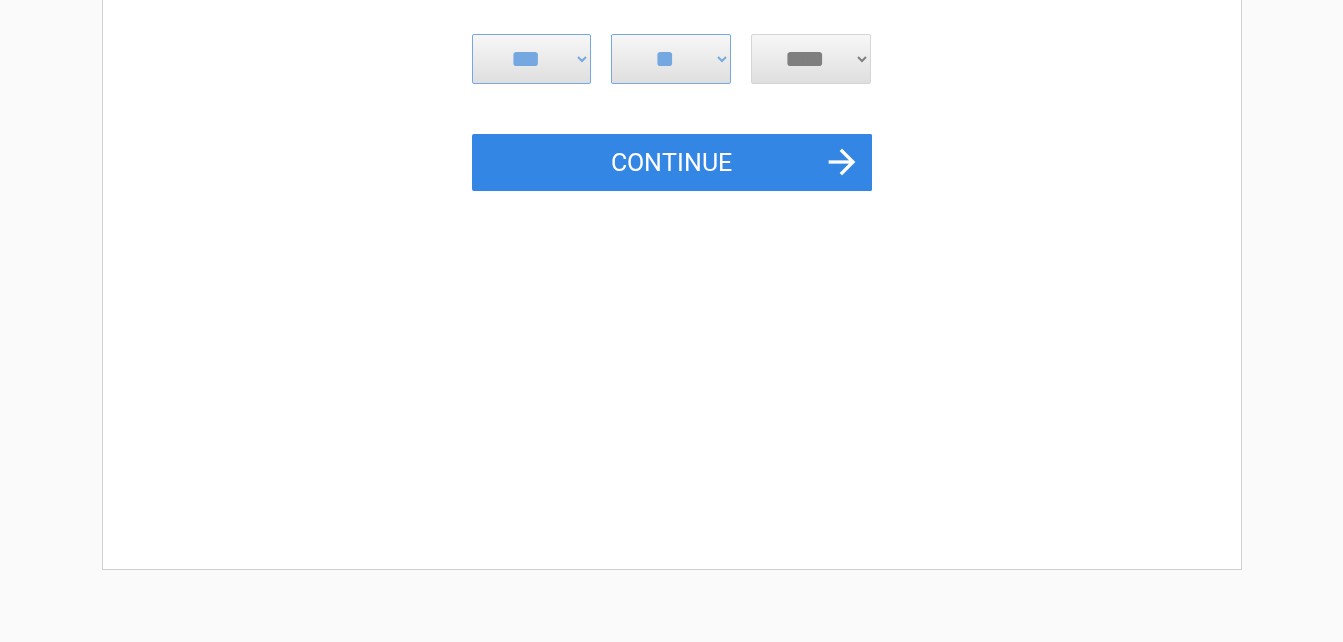 scroll, scrollTop: 200, scrollLeft: 0, axis: vertical 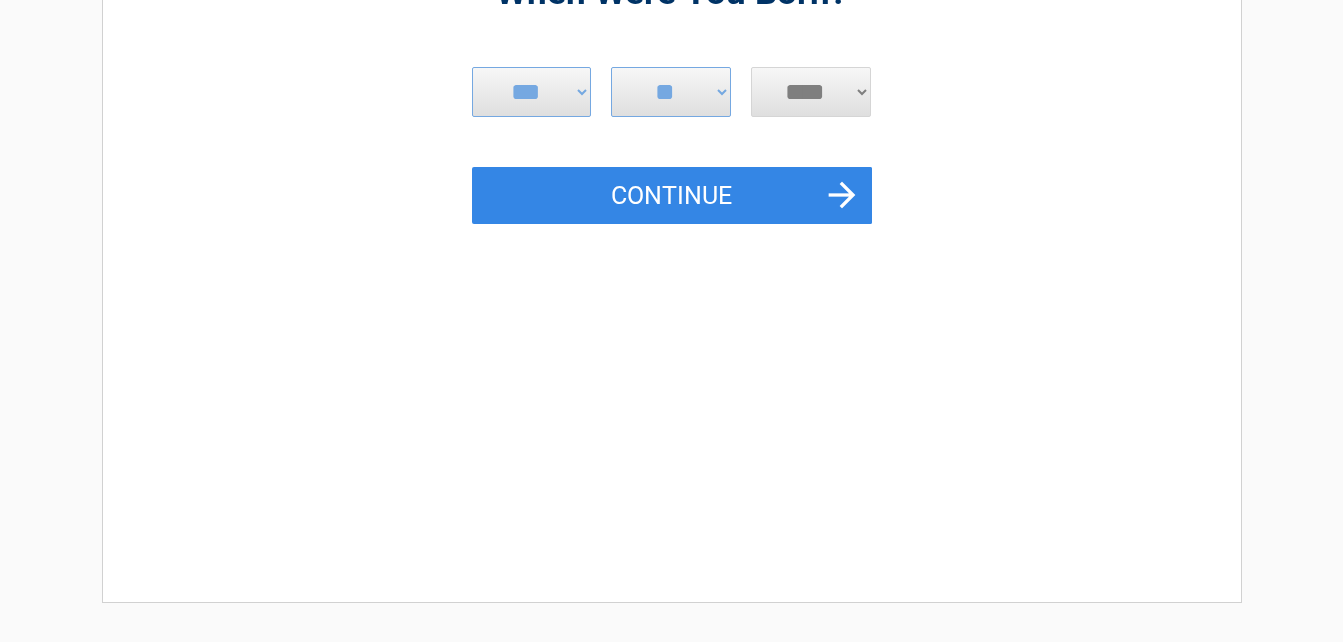 click on "****
****
****
****
****
****
****
****
****
****
****
****
****
****
****
****
****
****
****
****
****
****
****
****
****
****
****
****
****
****
****
****
****
****
****
****
****
****
****
****
****
****
****
****
****
****
****
****
****
****
****
****
****
****
****
****
****
****
****
****
****
****
****
****" at bounding box center [811, 92] 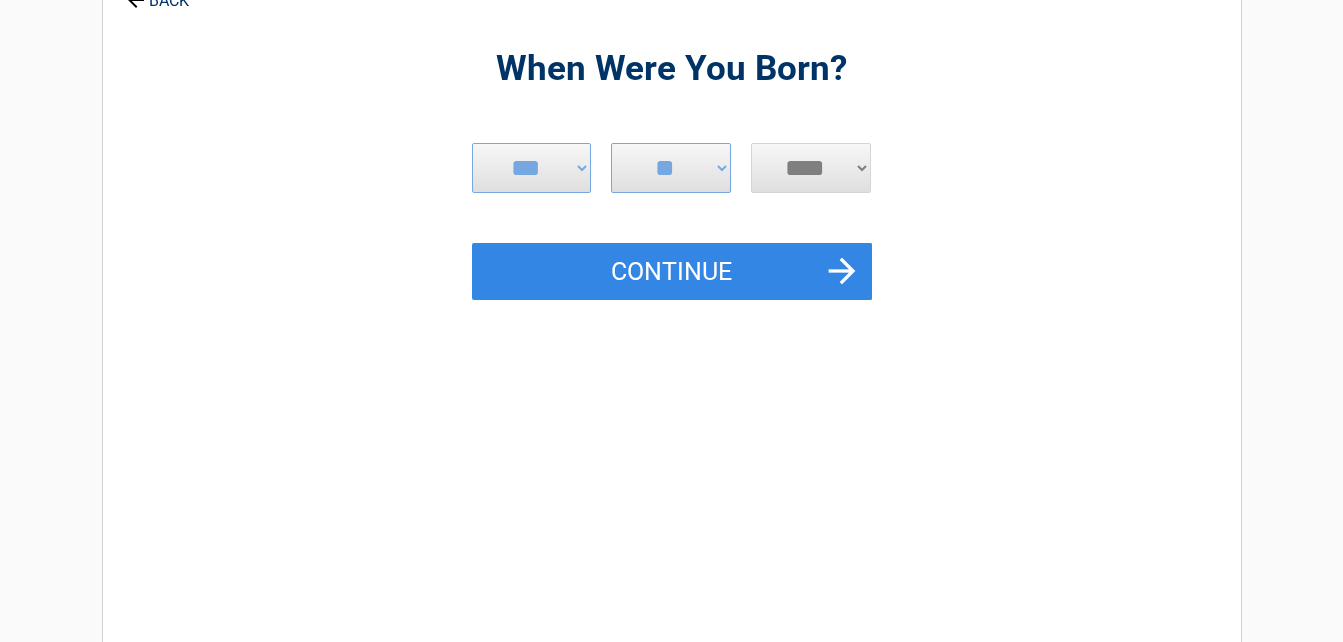 scroll, scrollTop: 100, scrollLeft: 0, axis: vertical 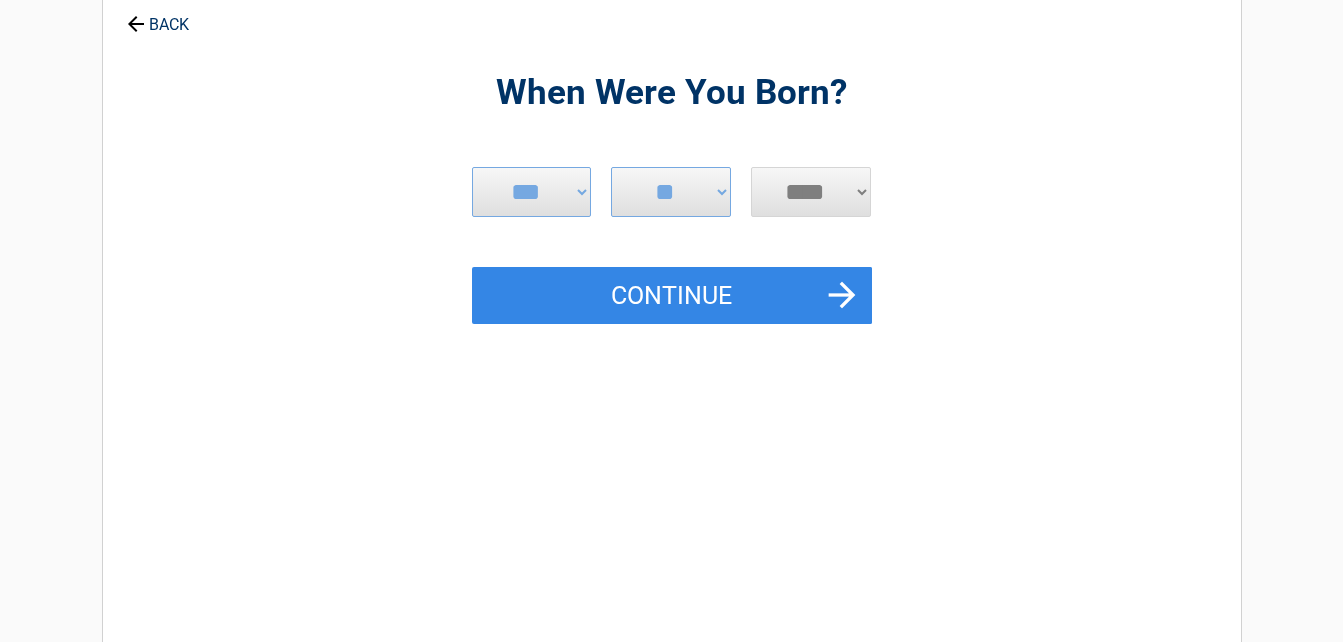 click on "****
****
****
****
****
****
****
****
****
****
****
****
****
****
****
****
****
****
****
****
****
****
****
****
****
****
****
****
****
****
****
****
****
****
****
****
****
****
****
****
****
****
****
****
****
****
****
****
****
****
****
****
****
****
****
****
****
****
****
****
****
****
****
****" at bounding box center (811, 192) 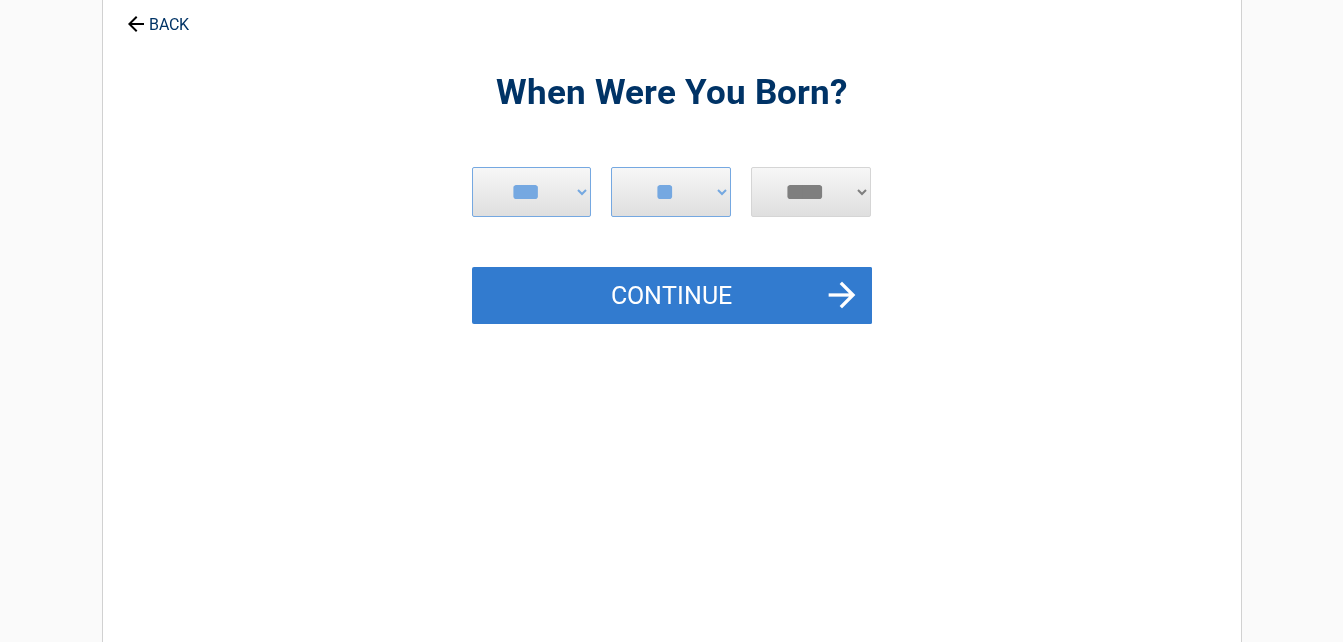 click on "Continue" at bounding box center (672, 296) 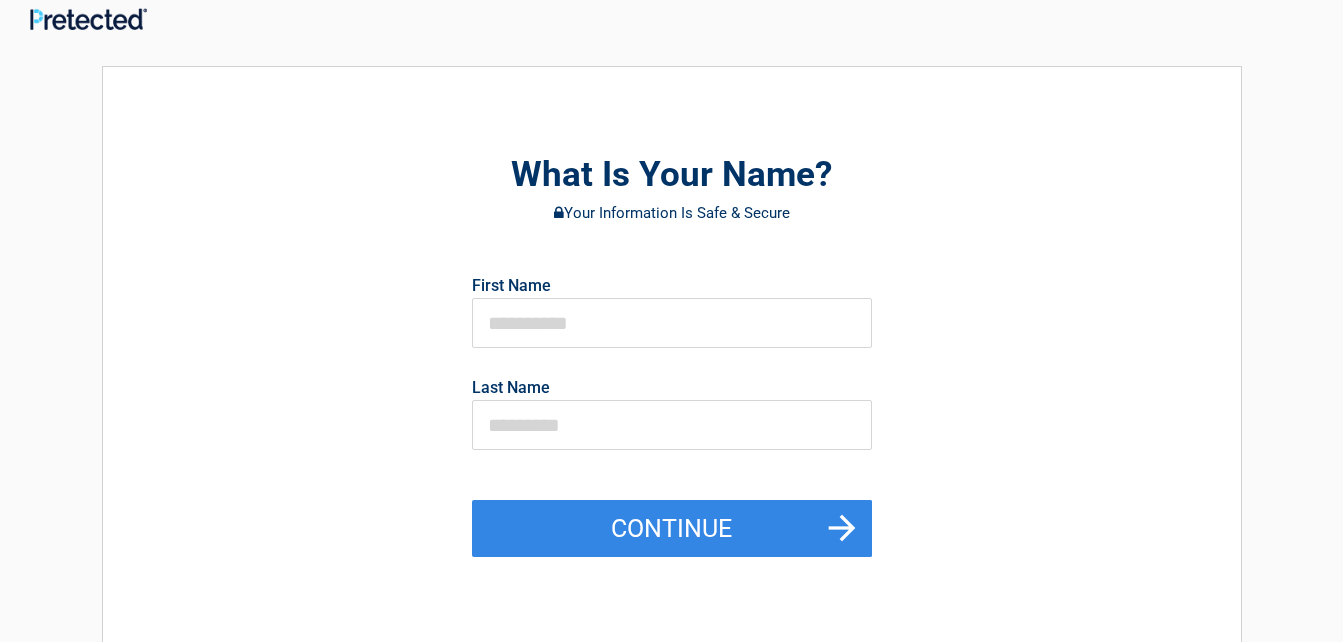 scroll, scrollTop: 0, scrollLeft: 0, axis: both 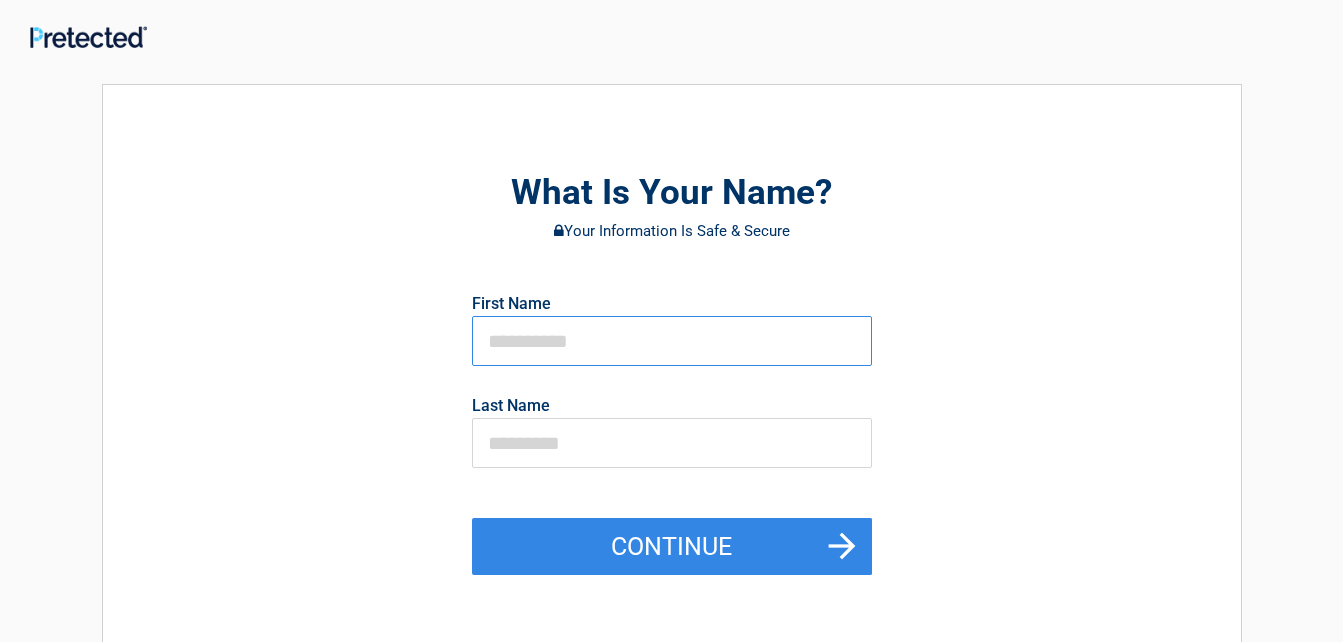 click at bounding box center (672, 341) 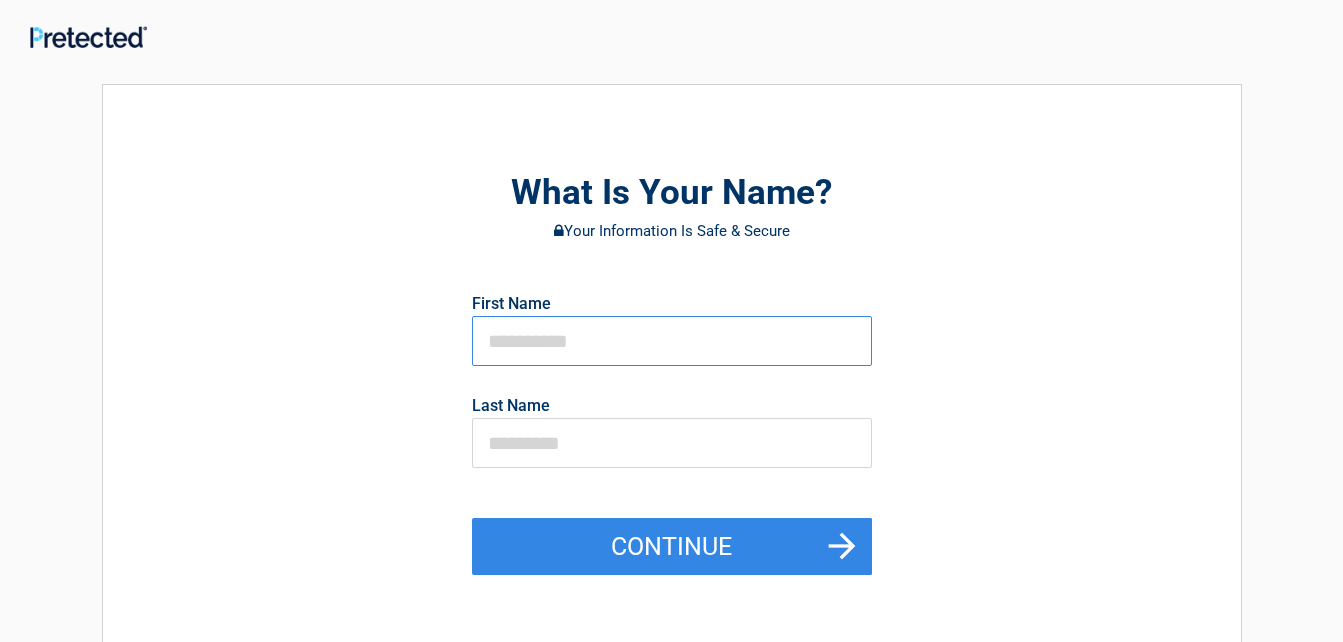 type on "******" 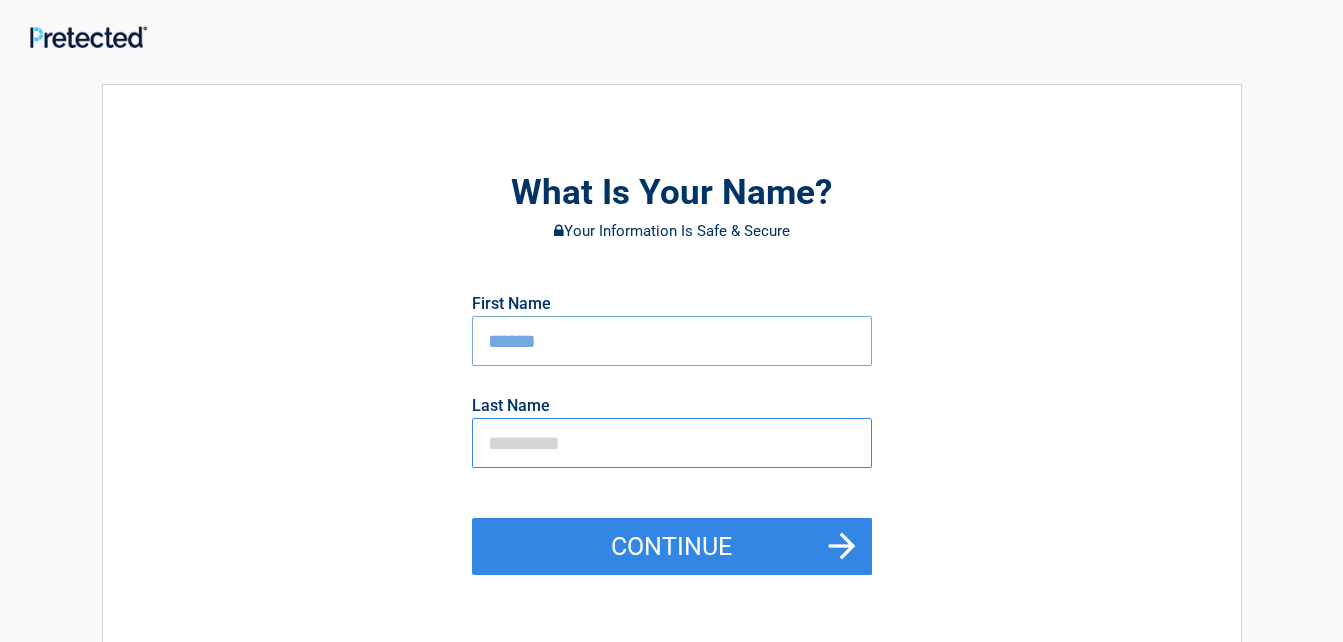click at bounding box center (672, 443) 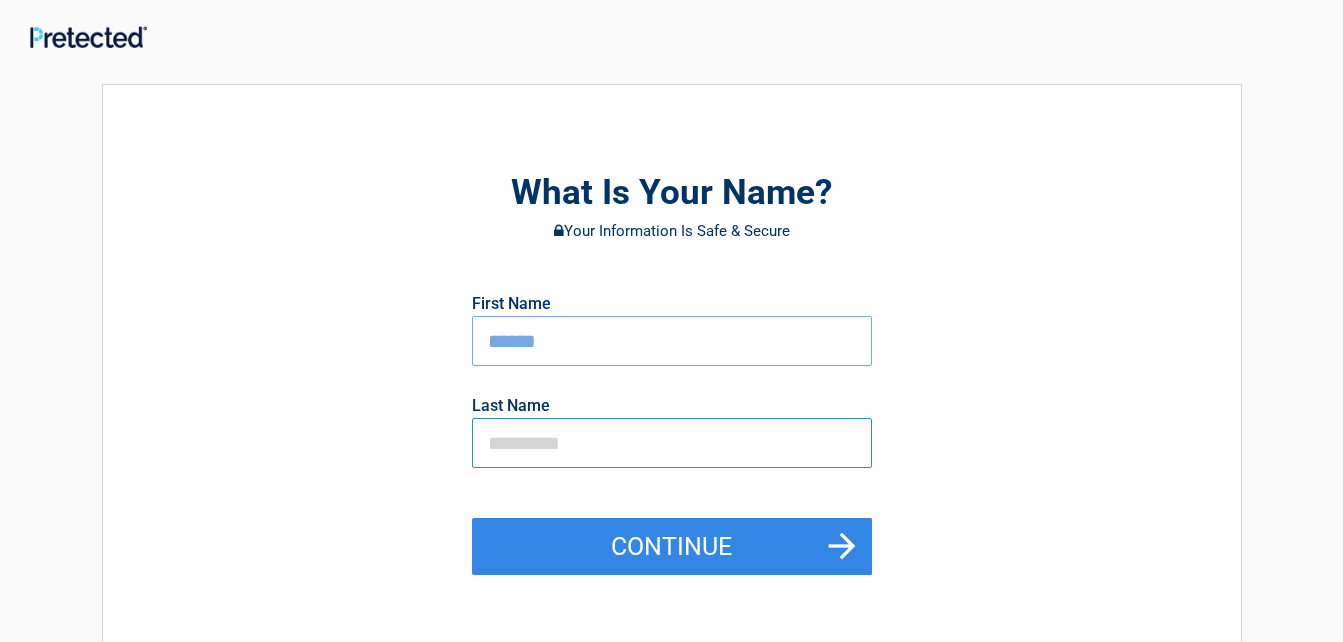 type on "*******" 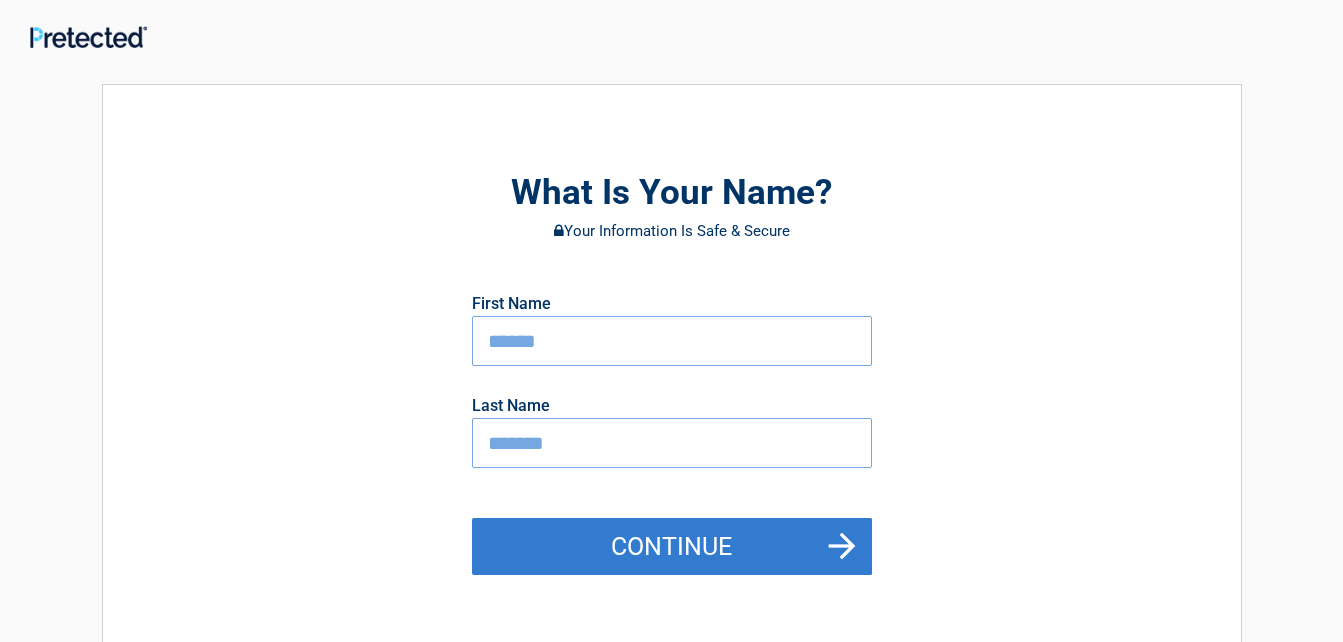 click on "Continue" at bounding box center (672, 547) 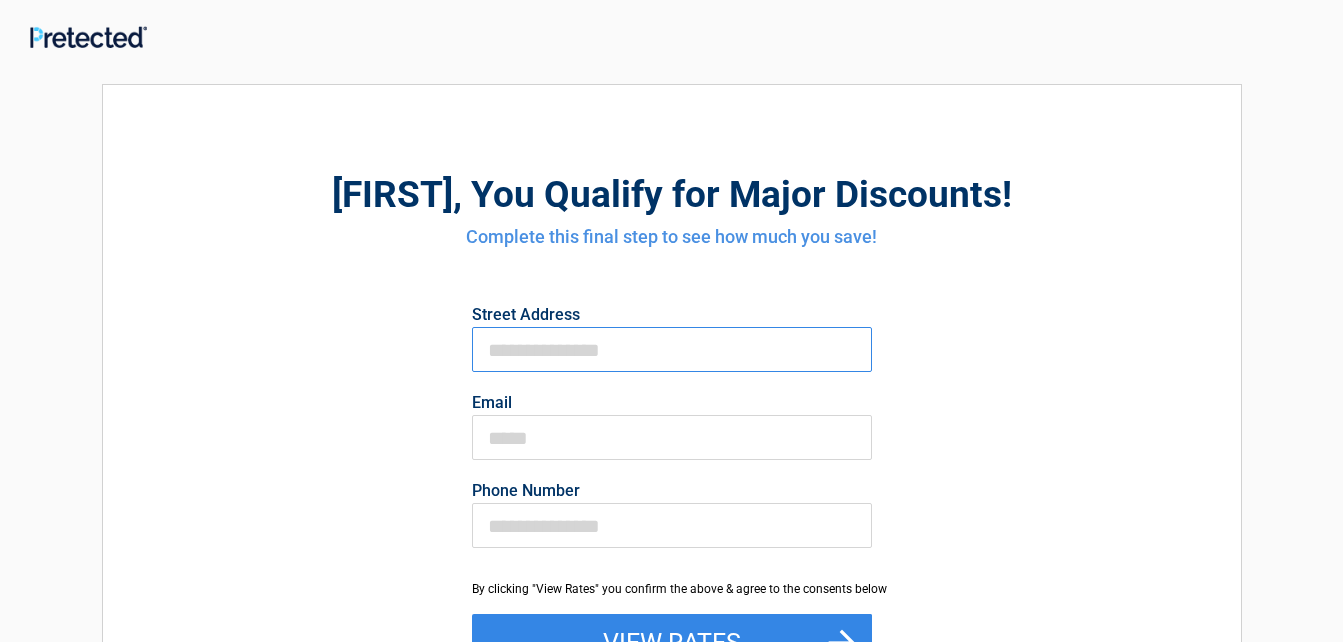 click on "First Name" at bounding box center [672, 349] 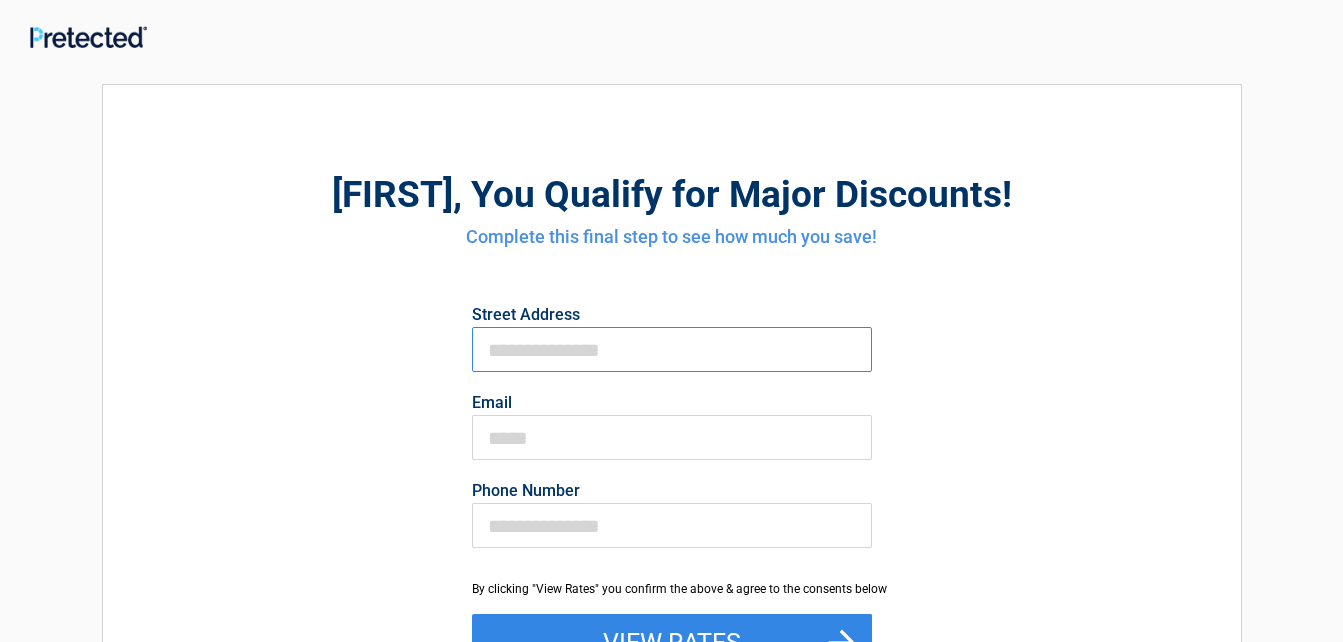 type on "**********" 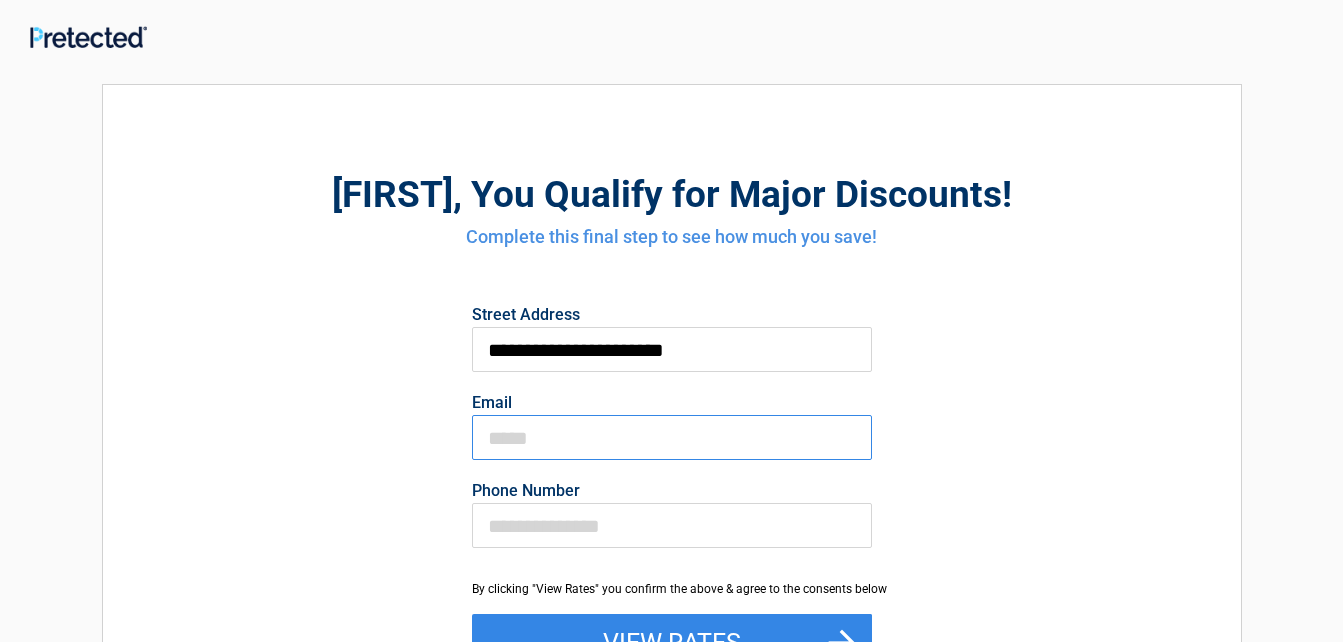type on "**********" 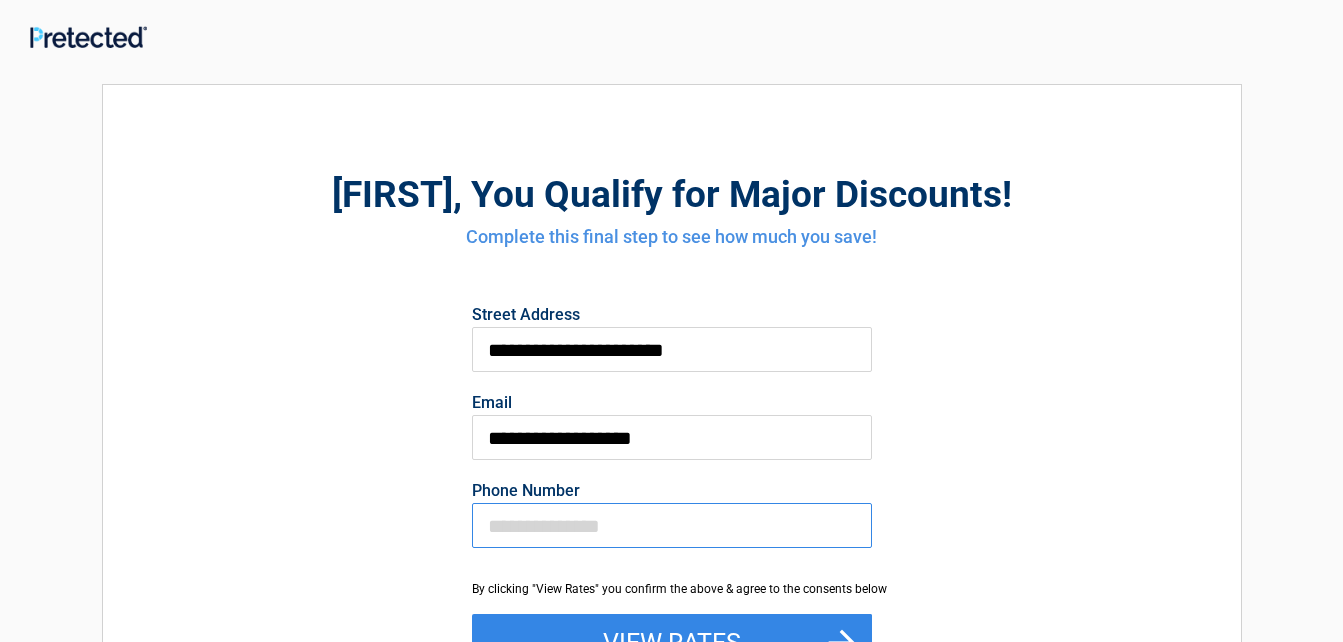 type on "**********" 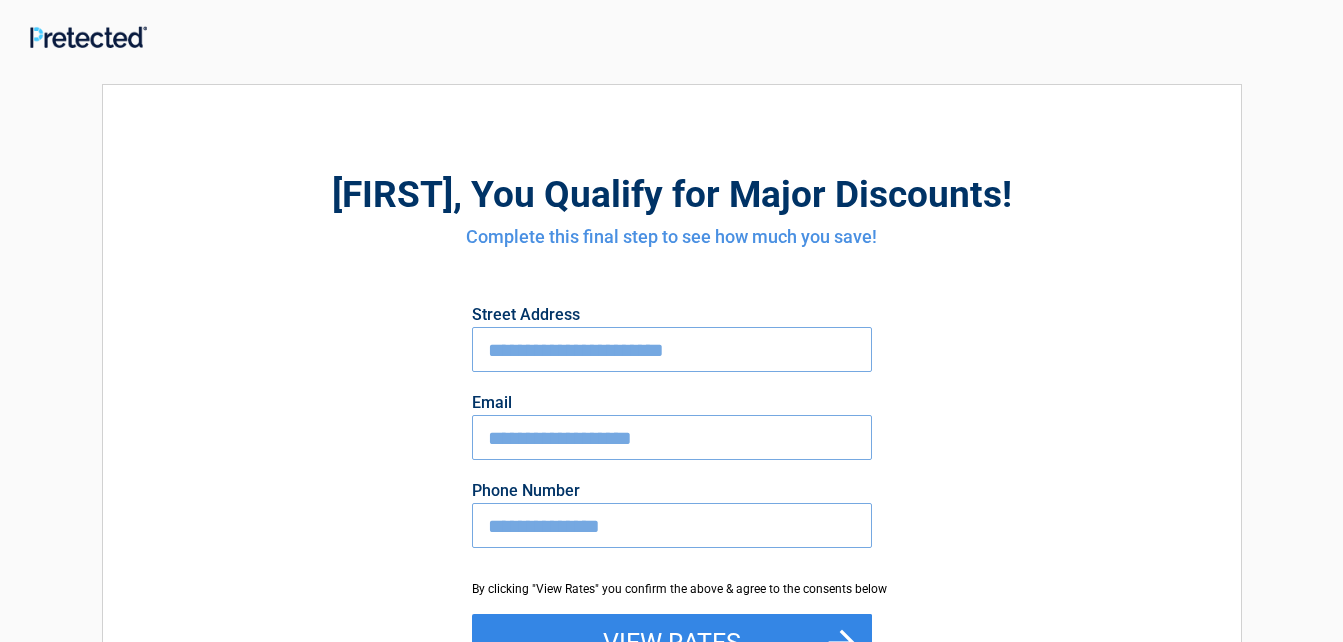 type on "****" 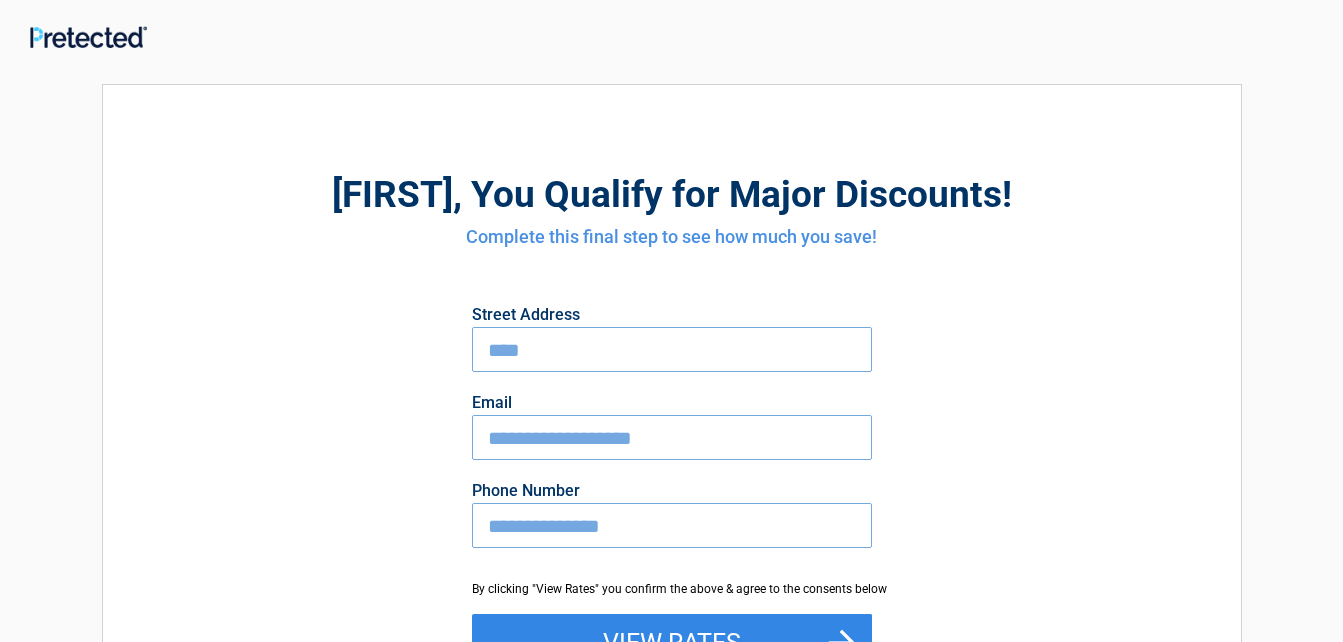 click on "Street Address" at bounding box center [672, 315] 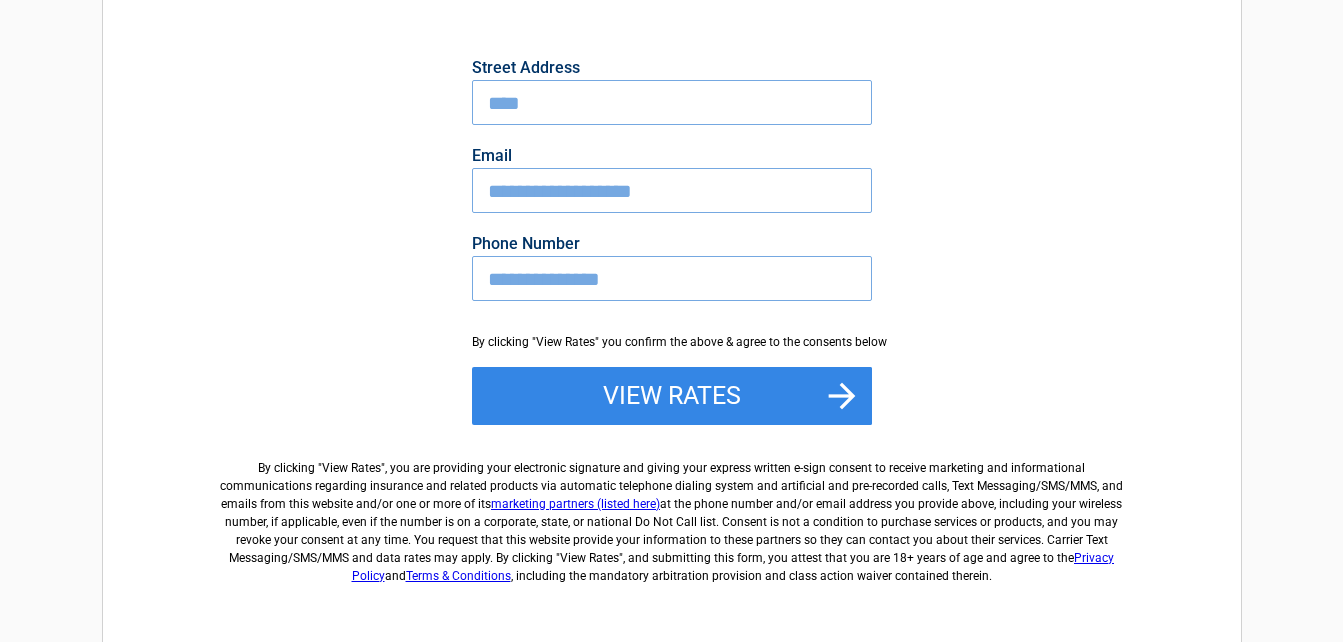 scroll, scrollTop: 200, scrollLeft: 0, axis: vertical 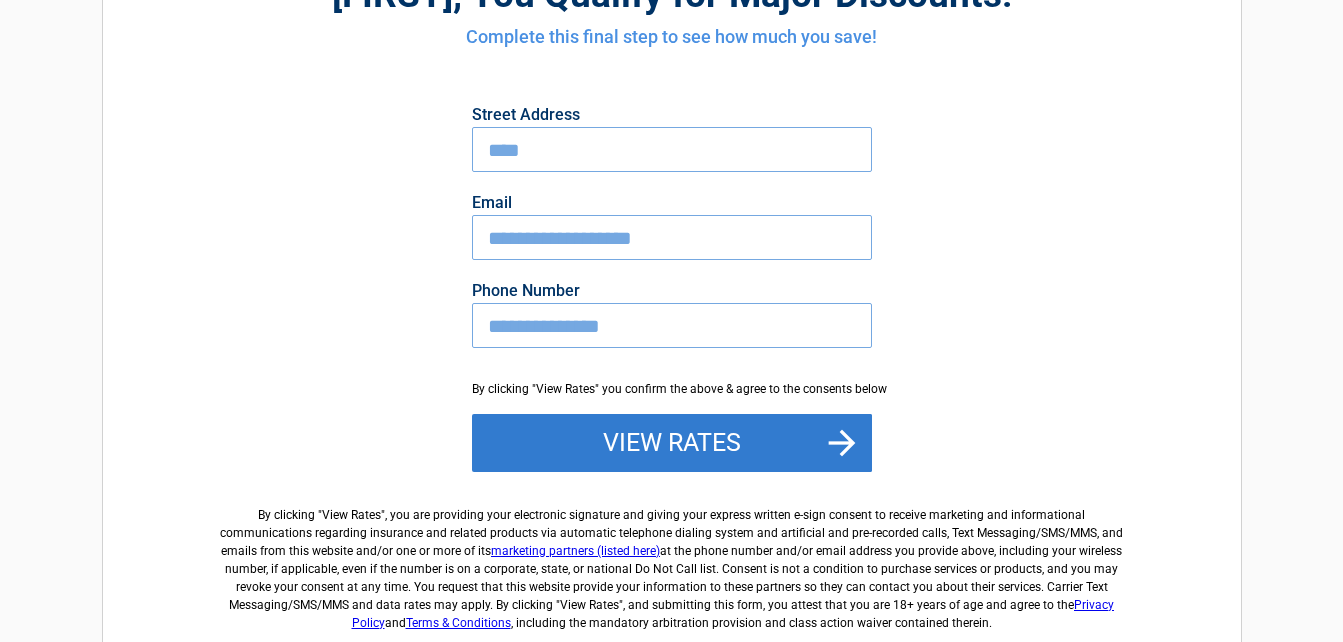 click on "View Rates" at bounding box center [672, 443] 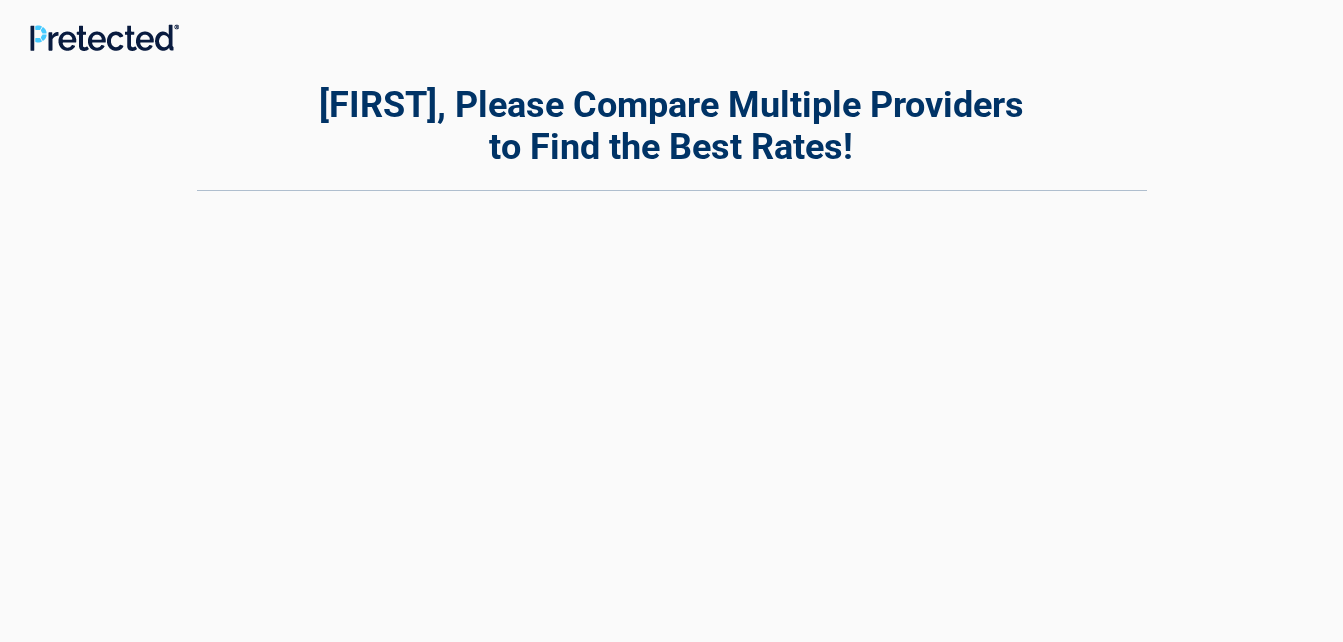 scroll, scrollTop: 0, scrollLeft: 0, axis: both 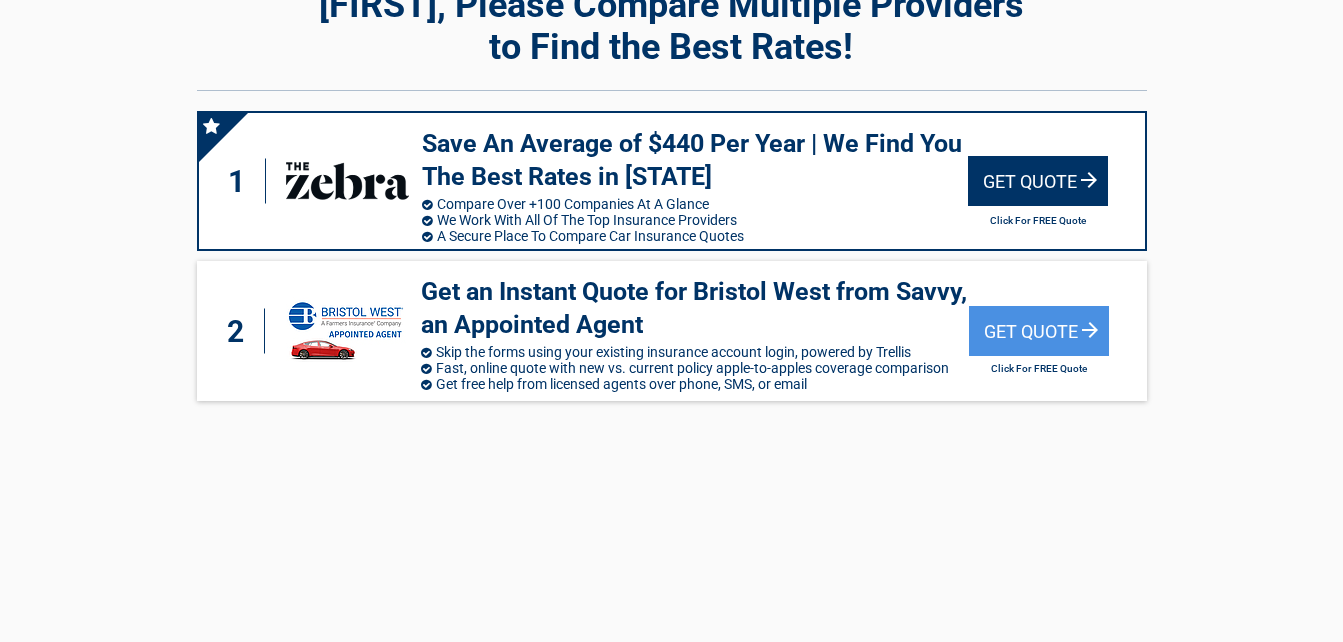 click on "Click For FREE Quote" at bounding box center (1038, 220) 